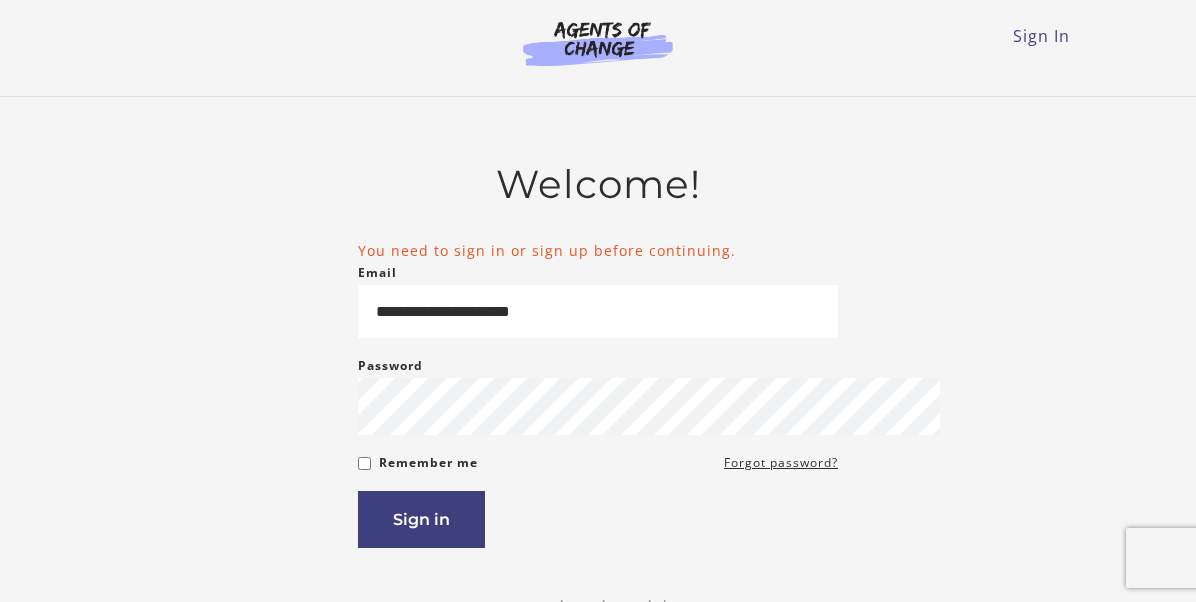 scroll, scrollTop: 0, scrollLeft: 0, axis: both 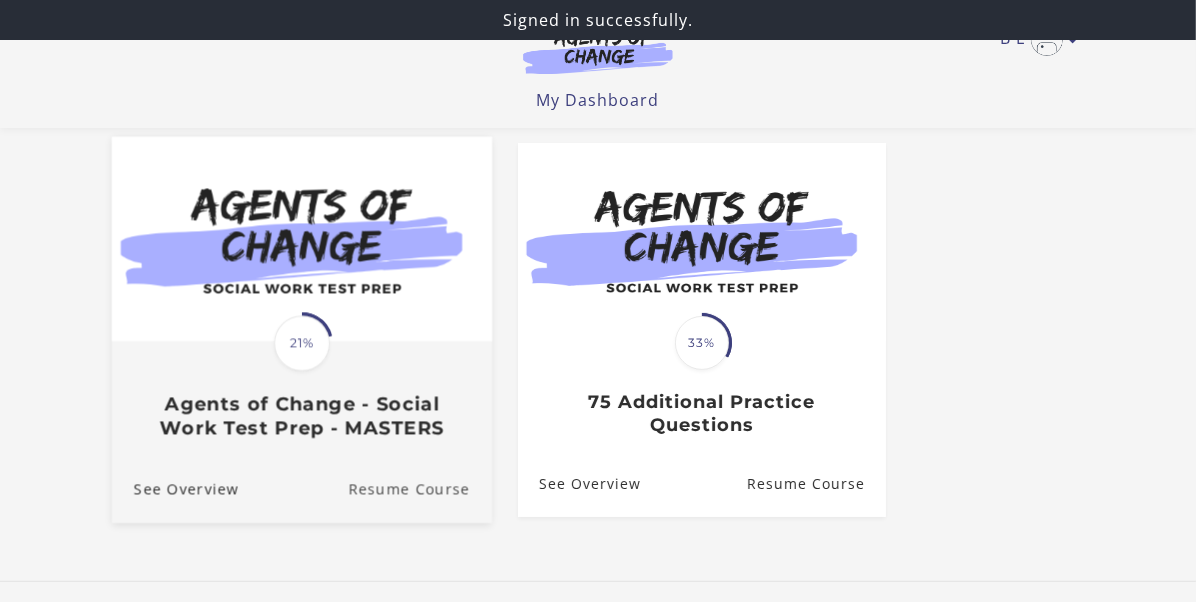 click on "Resume Course" at bounding box center (420, 489) 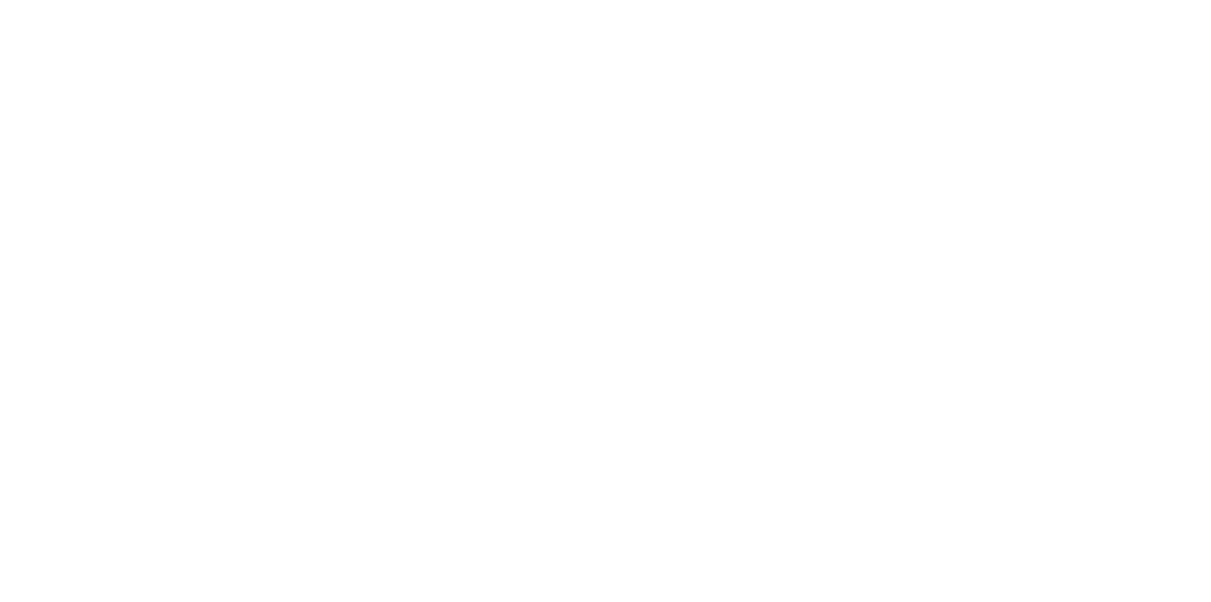 scroll, scrollTop: 0, scrollLeft: 0, axis: both 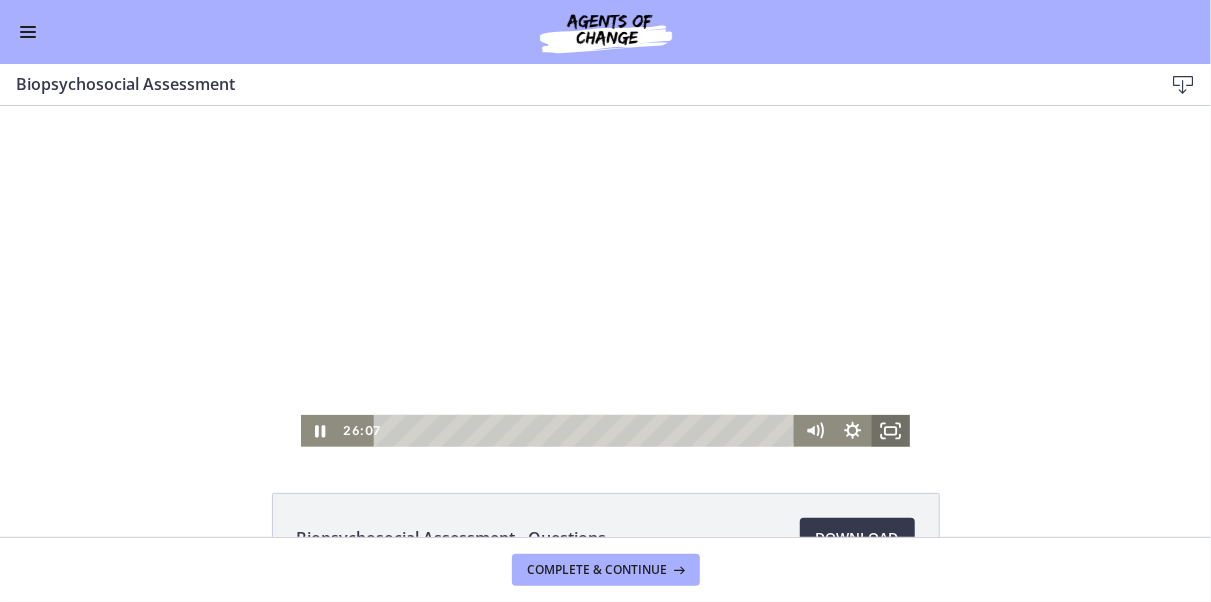 drag, startPoint x: 659, startPoint y: 427, endPoint x: 876, endPoint y: 418, distance: 217.18655 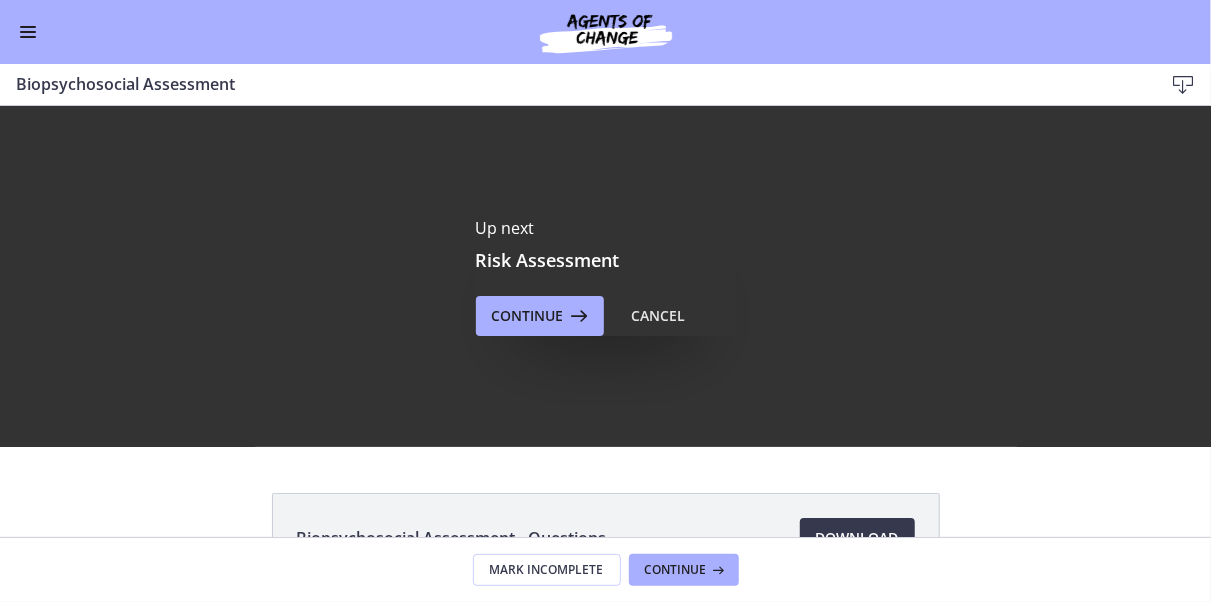 click at bounding box center [28, 32] 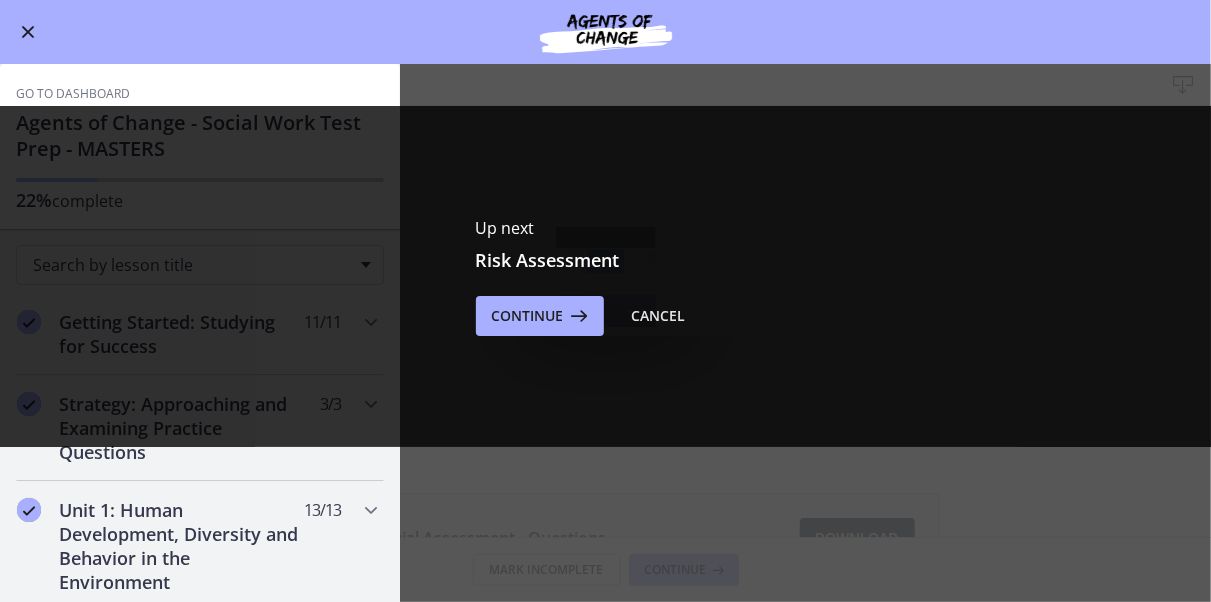 scroll, scrollTop: 0, scrollLeft: 0, axis: both 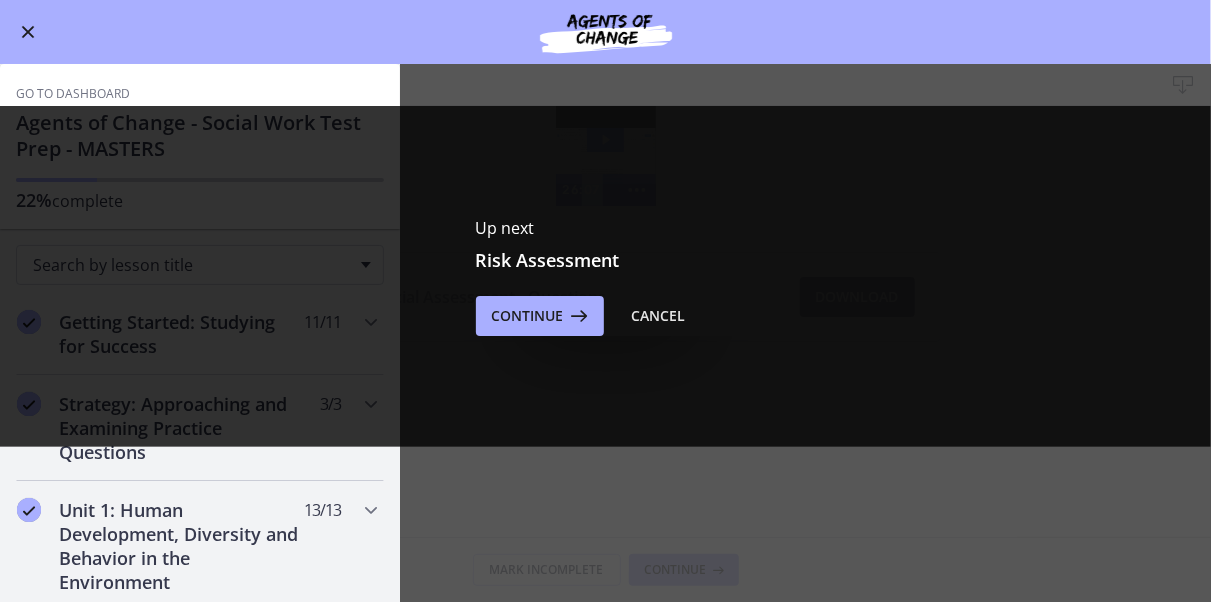 click on "Biopsychosocial Assessment
Download
Enable fullscreen
Up next
Risk Assessment
Continue
Cancel
Biopsychosocial Assessment - Questions
Download" at bounding box center (605, 333) 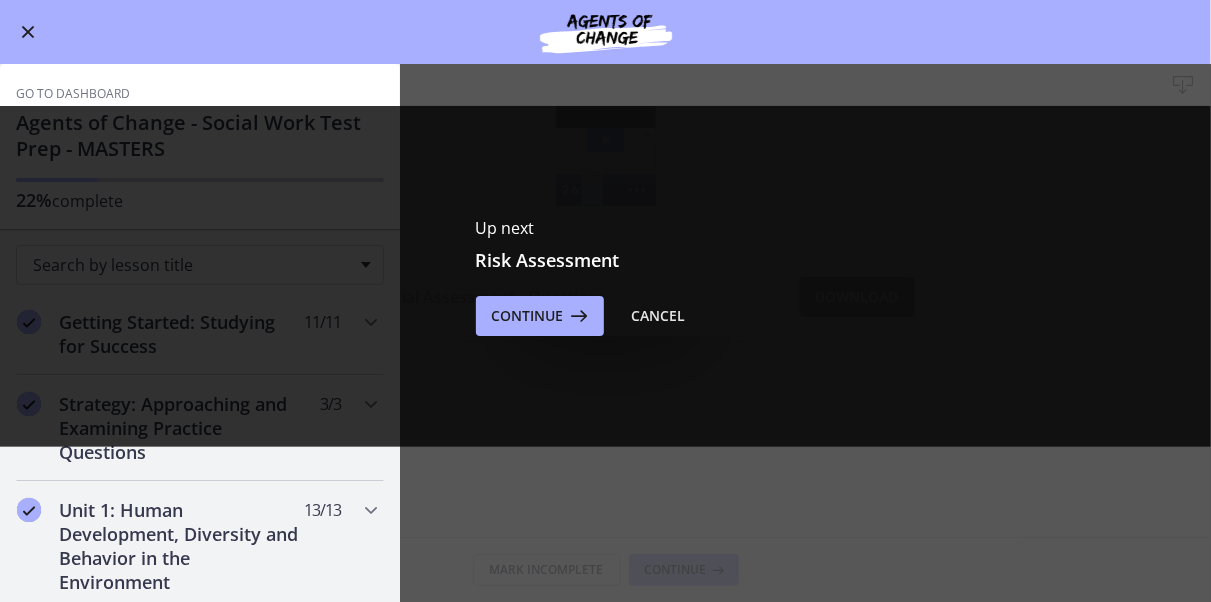click at bounding box center [28, 32] 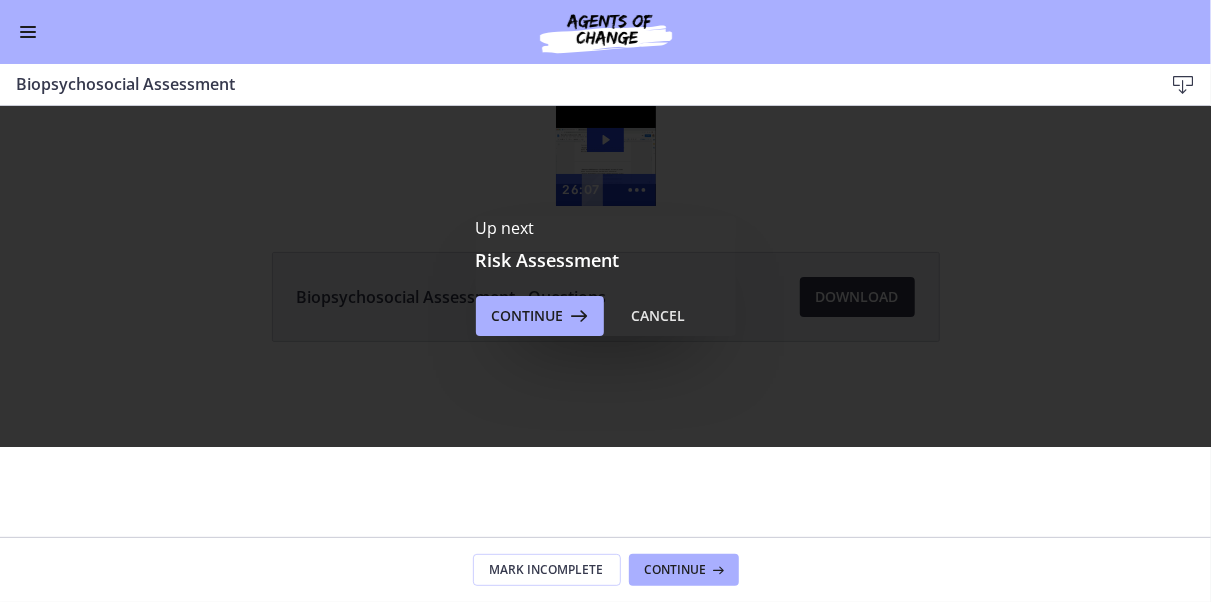 click at bounding box center [28, 32] 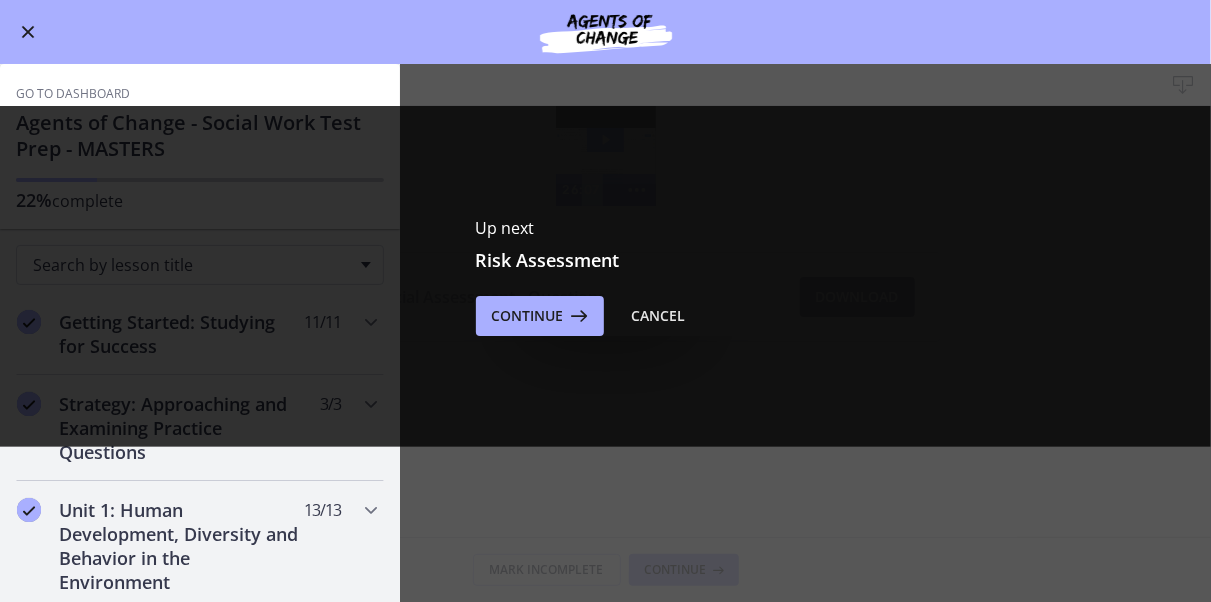 click on "Go to Dashboard" at bounding box center [73, 94] 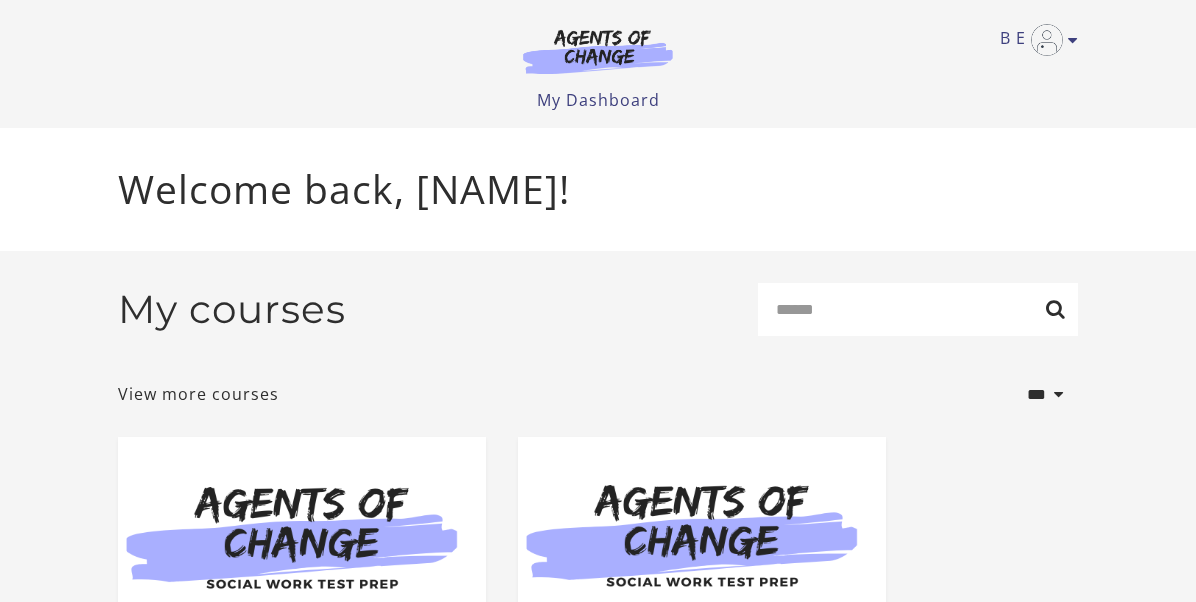 scroll, scrollTop: 0, scrollLeft: 0, axis: both 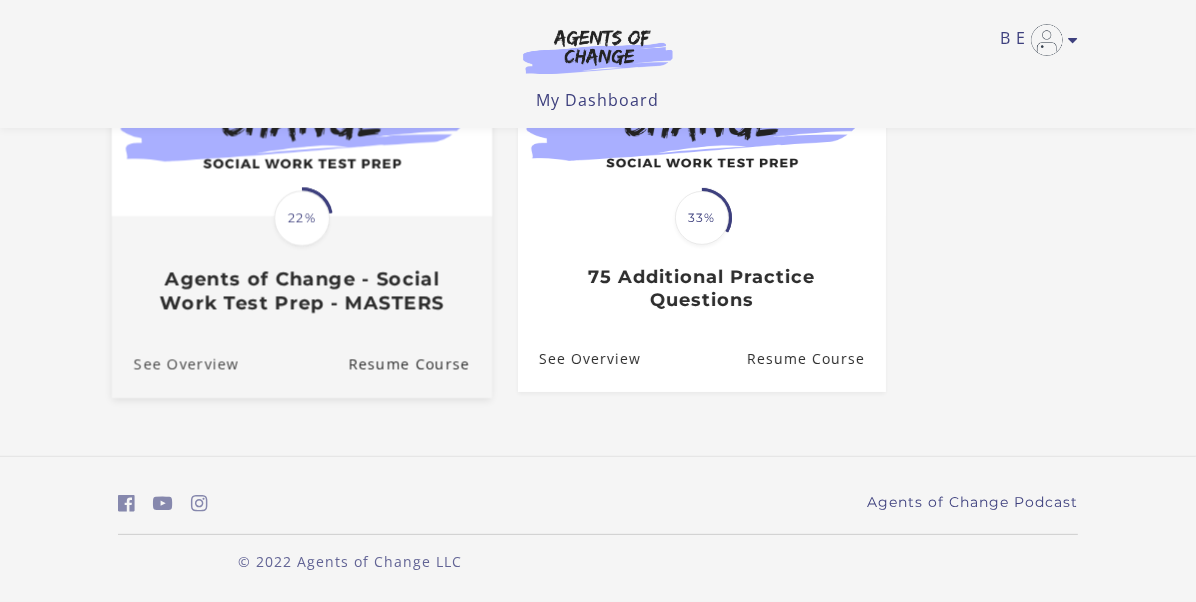click on "See Overview" at bounding box center (175, 364) 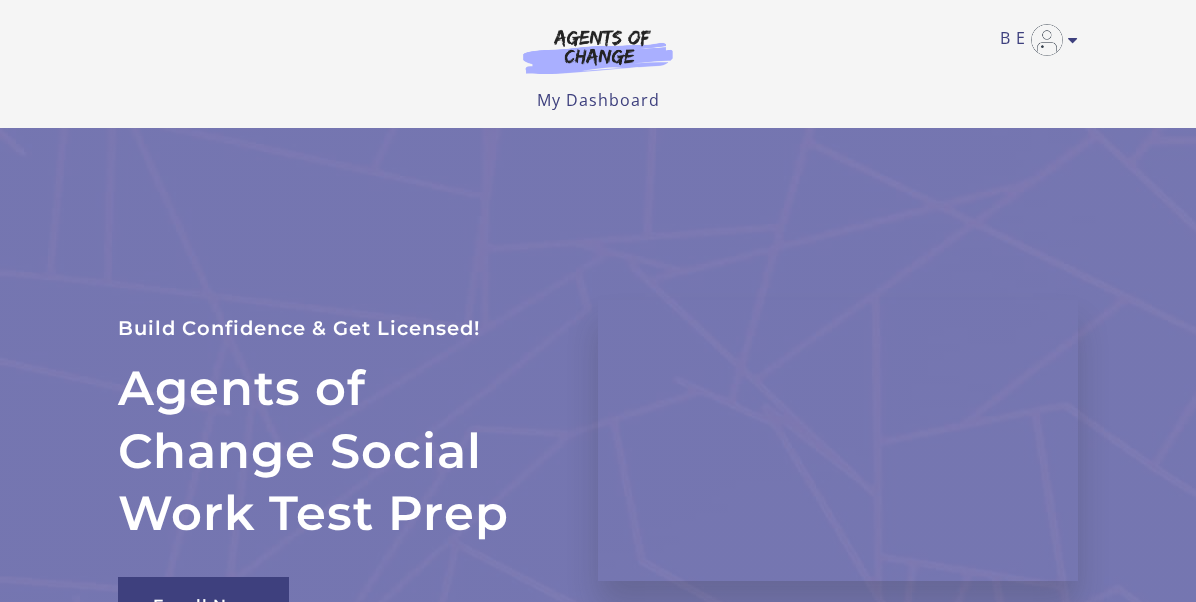scroll, scrollTop: 0, scrollLeft: 0, axis: both 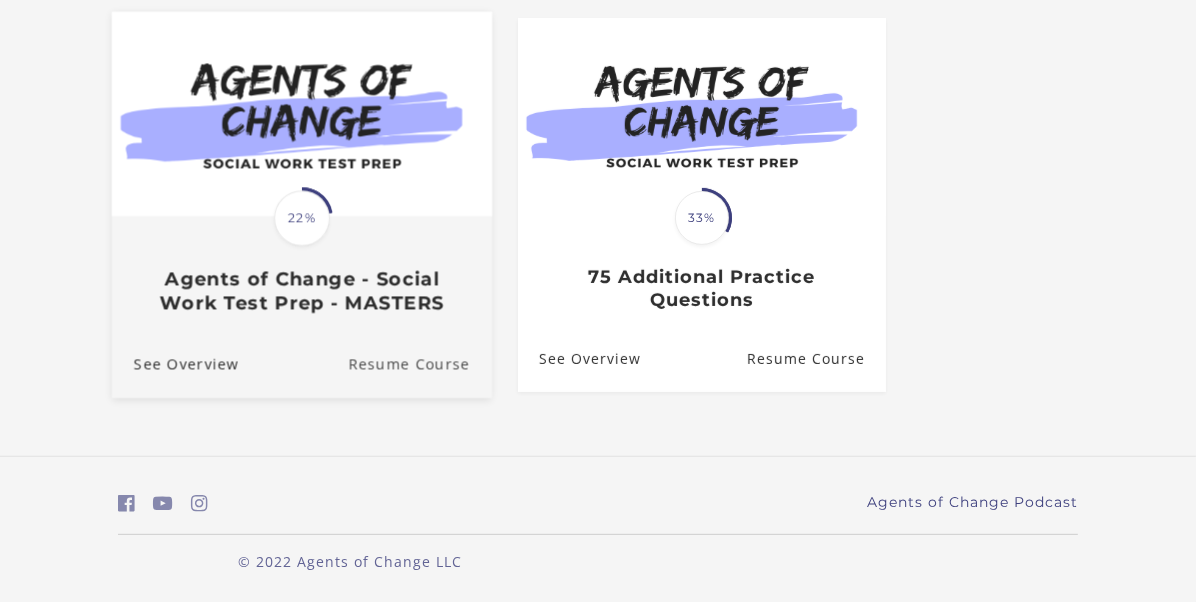 click on "Resume Course" at bounding box center (420, 364) 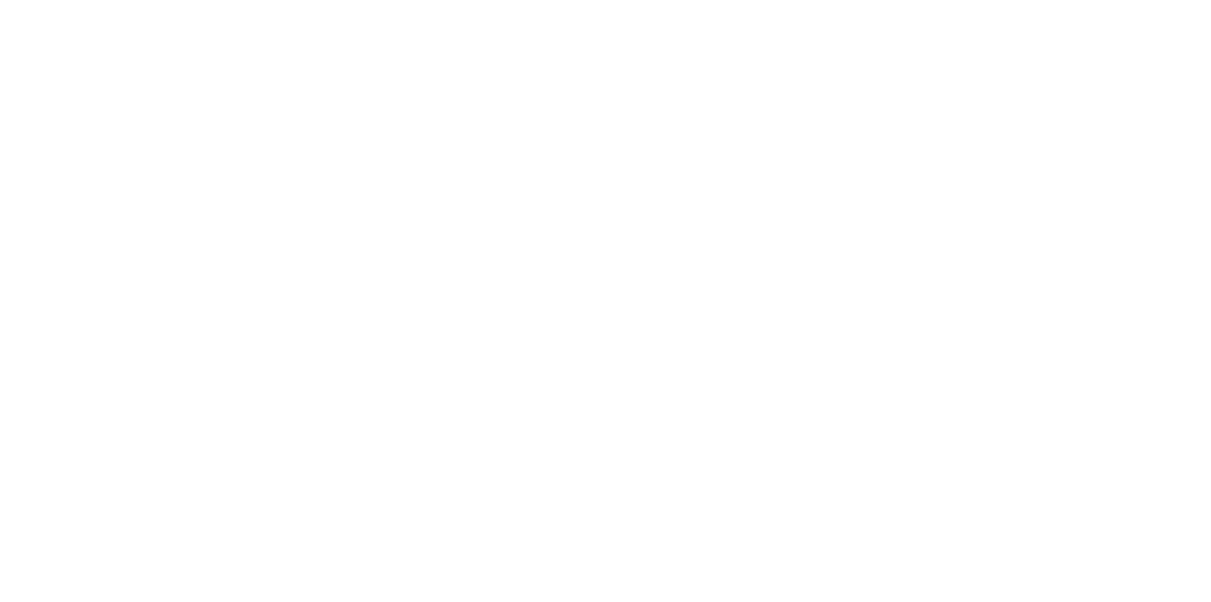 scroll, scrollTop: 0, scrollLeft: 0, axis: both 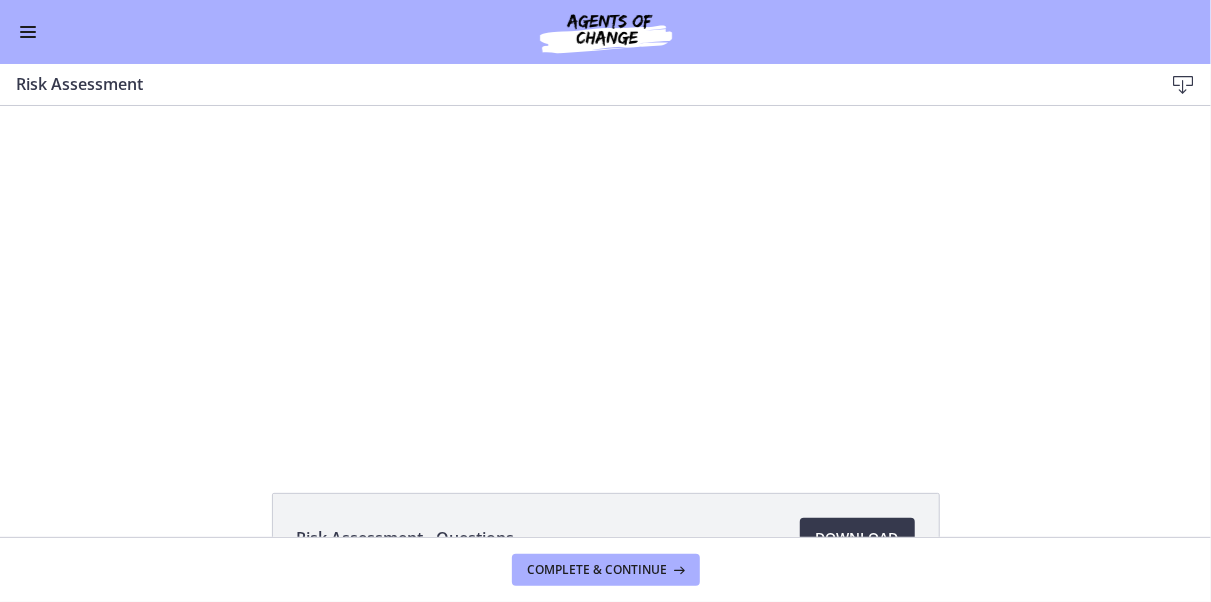 click at bounding box center (28, 32) 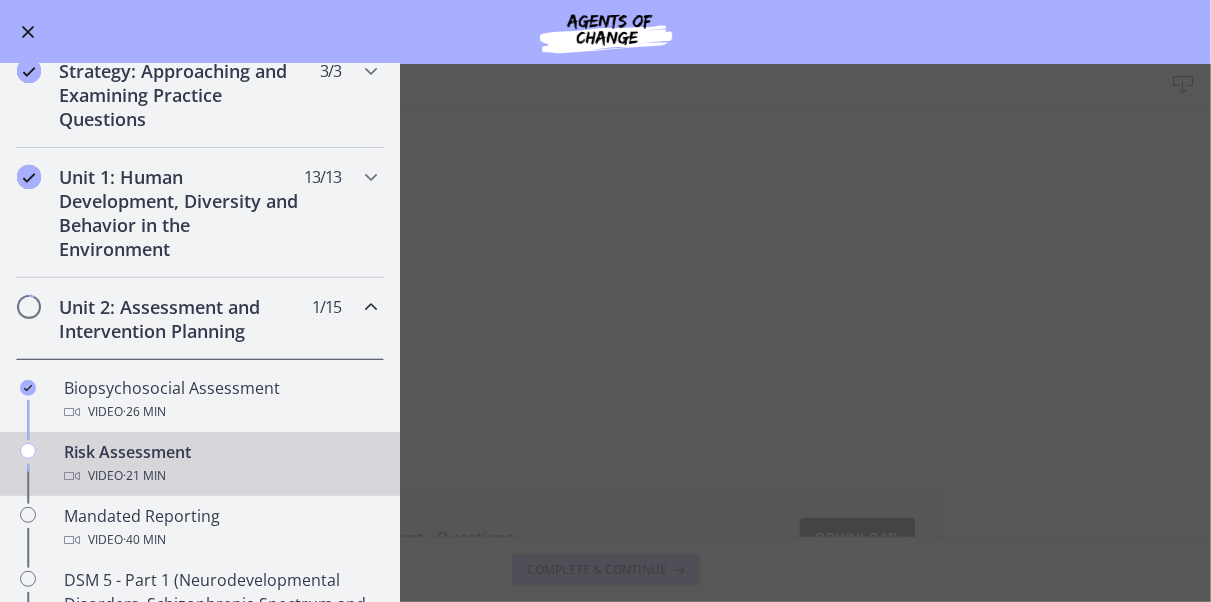 scroll, scrollTop: 166, scrollLeft: 0, axis: vertical 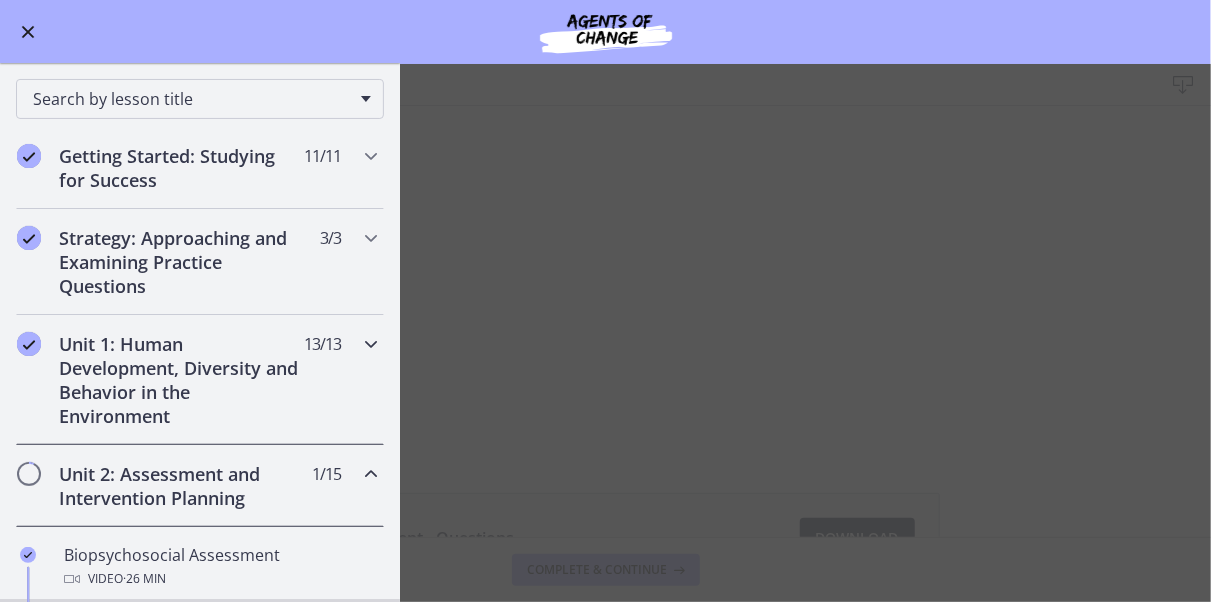 click on "Unit 1: Human Development, Diversity and Behavior in the Environment" at bounding box center (181, 380) 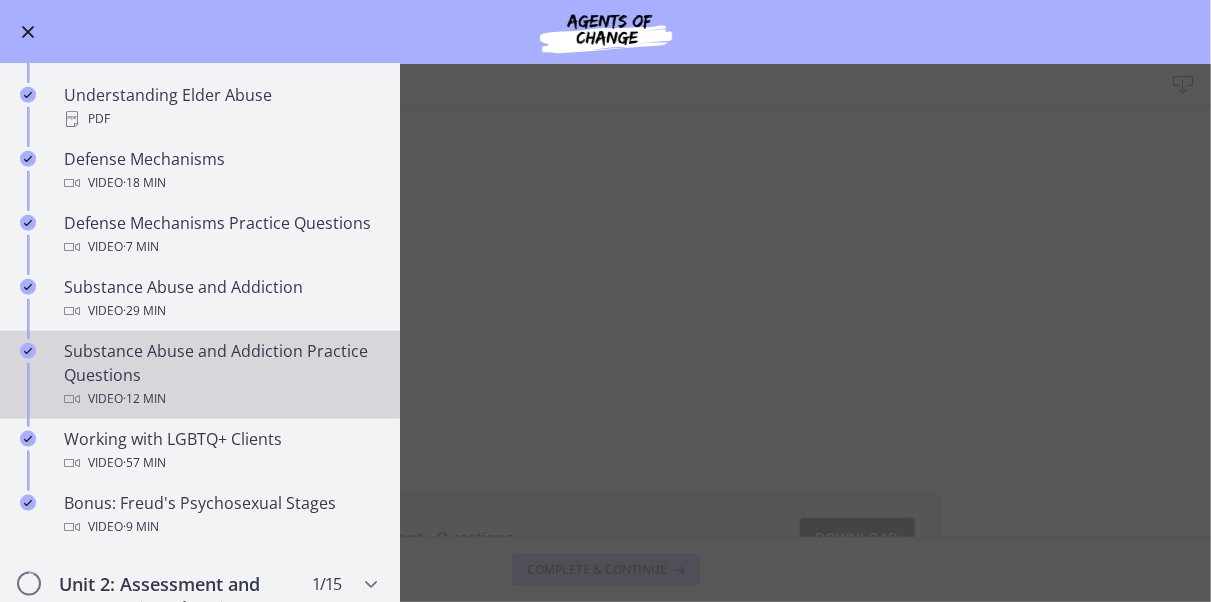 scroll, scrollTop: 1166, scrollLeft: 0, axis: vertical 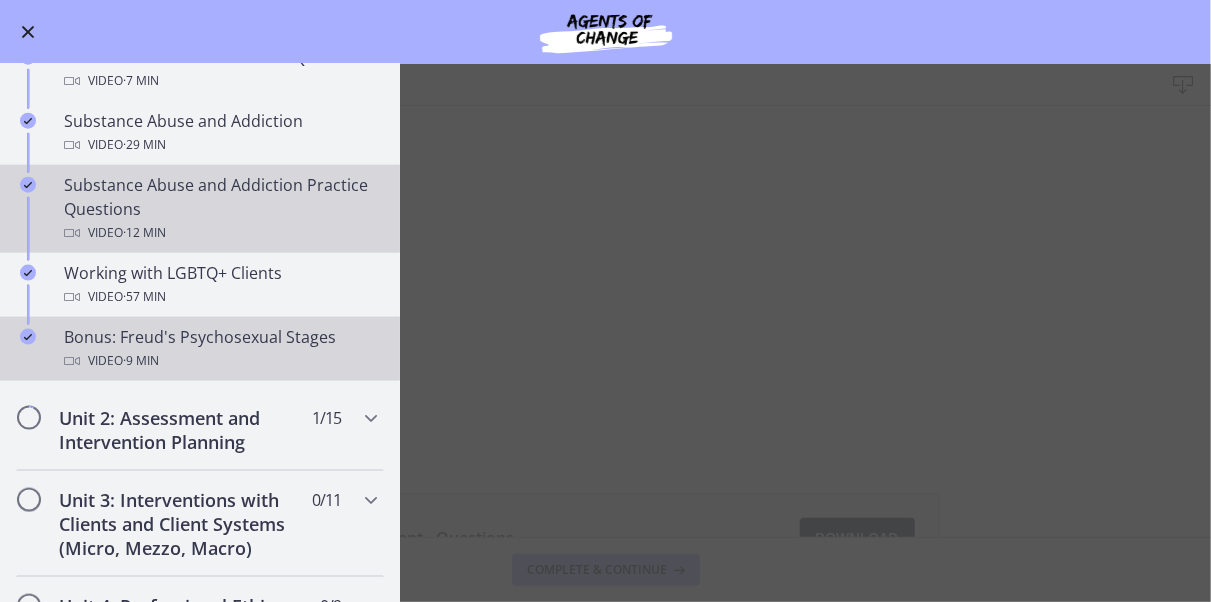 click on "Bonus: Freud's Psychosexual Stages
Video
·  9 min" at bounding box center (220, 349) 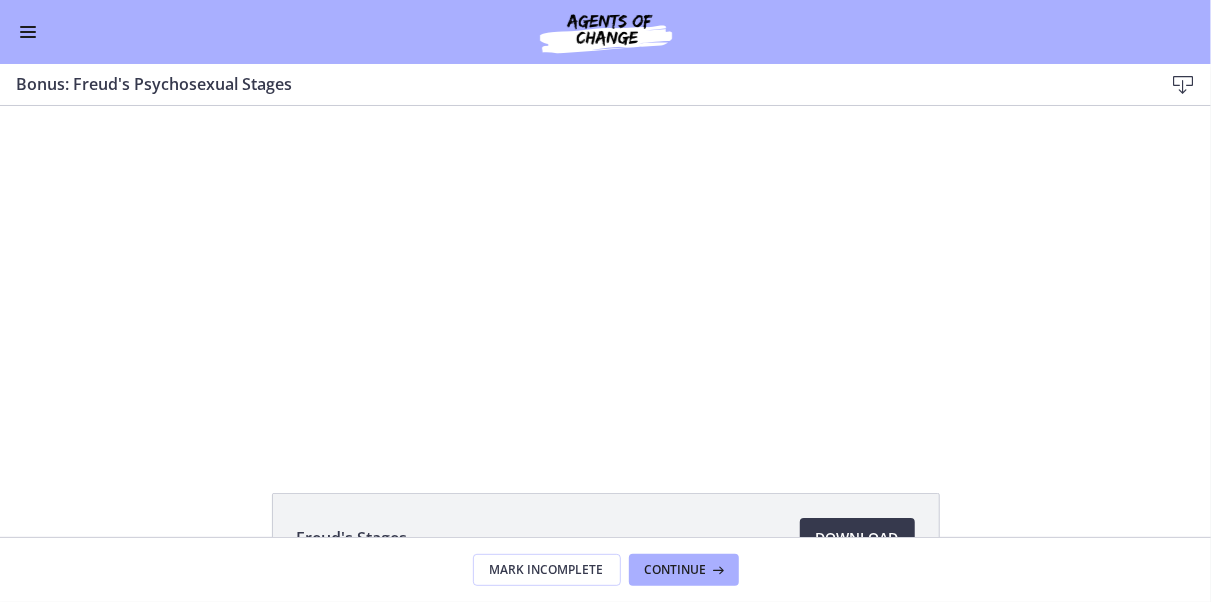 scroll, scrollTop: 0, scrollLeft: 0, axis: both 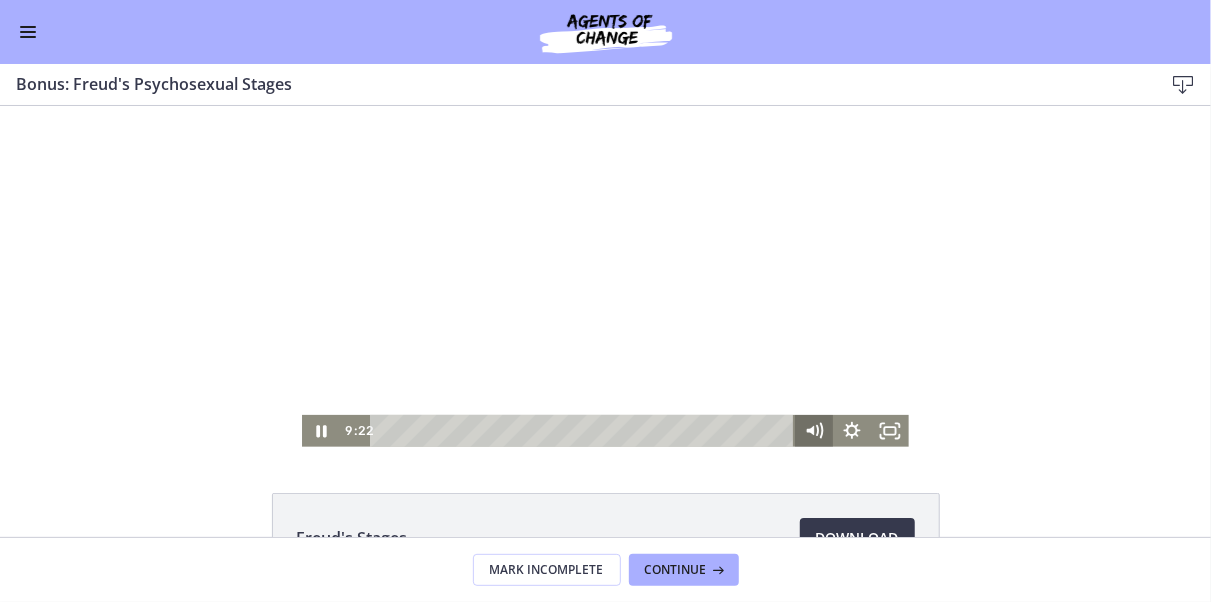 click on "9:22 8:50" at bounding box center [605, 430] 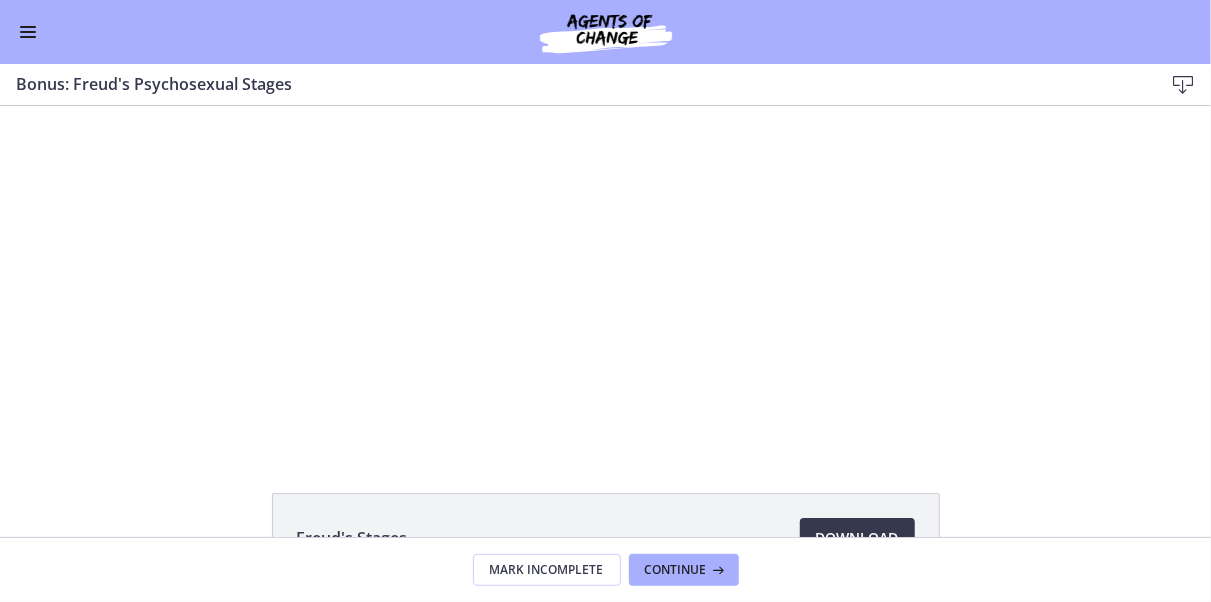 scroll, scrollTop: 0, scrollLeft: 0, axis: both 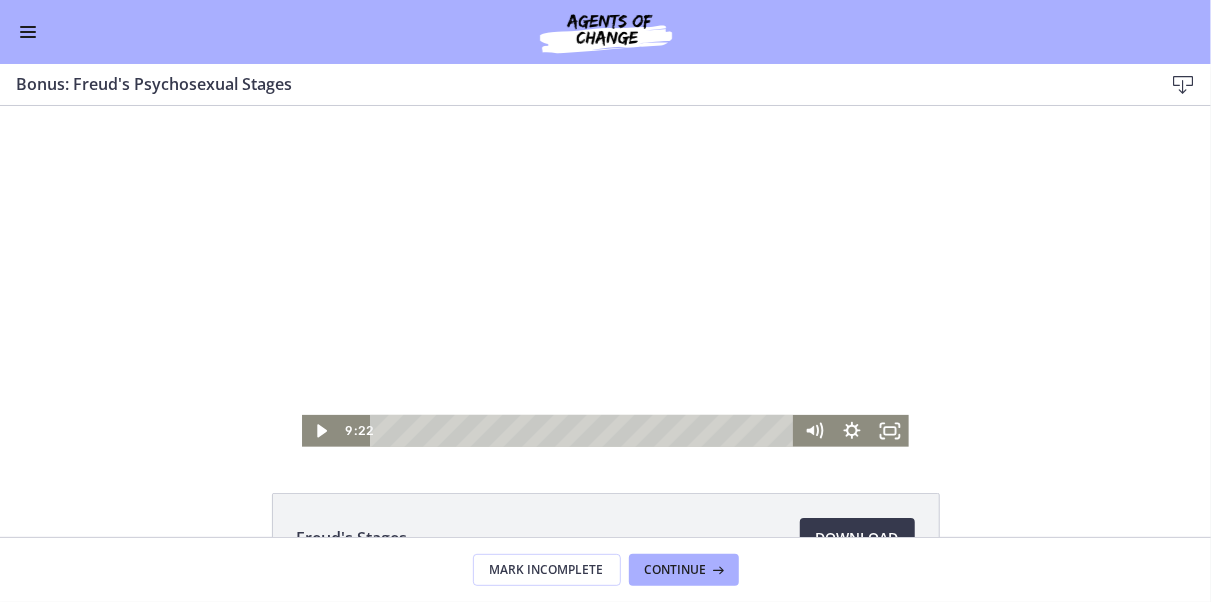 click on "Click for sound
@keyframes VOLUME_SMALL_WAVE_FLASH {
0% { opacity: 0; }
33% { opacity: 1; }
66% { opacity: 1; }
100% { opacity: 0; }
}
@keyframes VOLUME_LARGE_WAVE_FLASH {
0% { opacity: 0; }
33% { opacity: 1; }
66% { opacity: 1; }
100% { opacity: 0; }
}
.volume__small-wave {
animation: VOLUME_SMALL_WAVE_FLASH 2s infinite;
opacity: 0;
}
.volume__large-wave {
animation: VOLUME_LARGE_WAVE_FLASH 2s infinite .3s;
opacity: 0;
}
9:22 9:17" at bounding box center (605, 275) 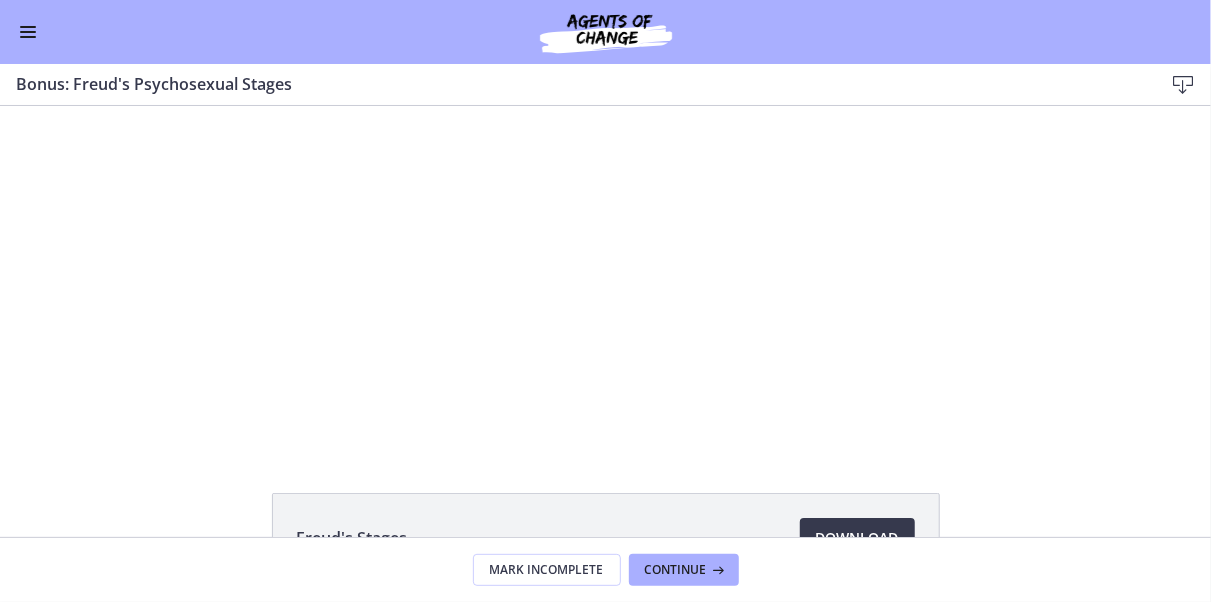 scroll, scrollTop: 141, scrollLeft: 0, axis: vertical 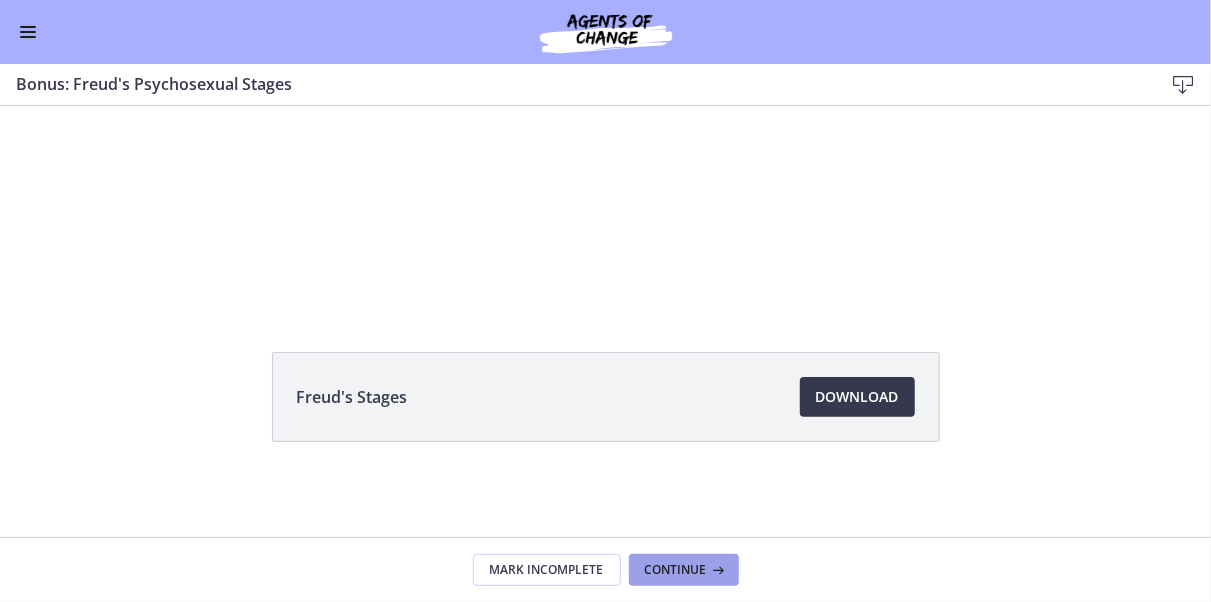 click on "Continue" at bounding box center [676, 570] 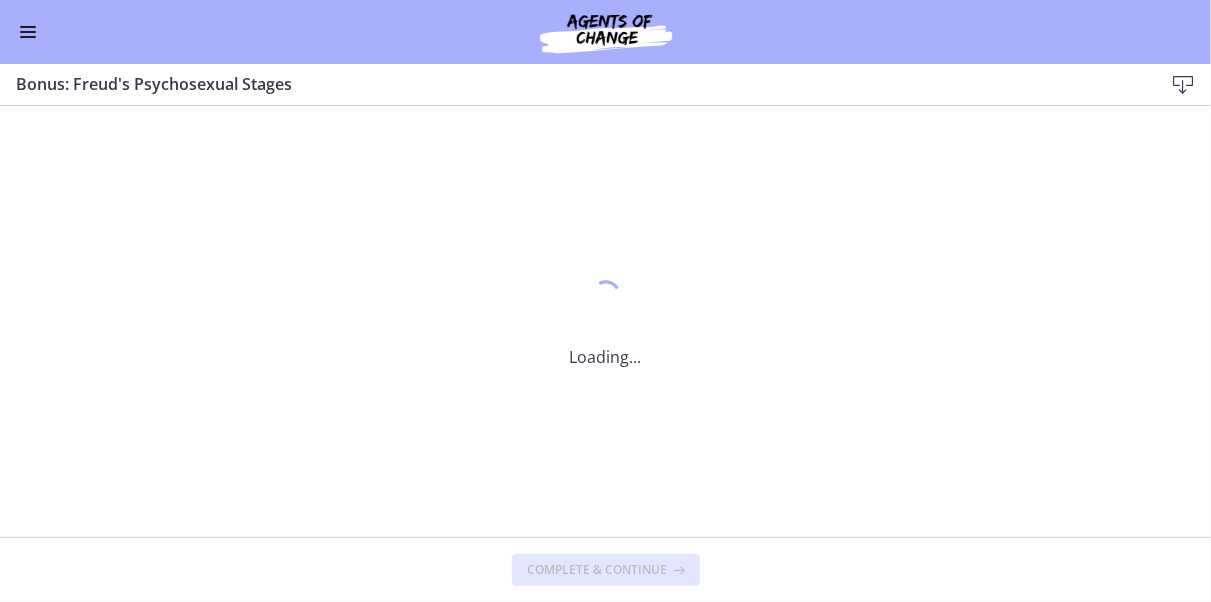 scroll, scrollTop: 0, scrollLeft: 0, axis: both 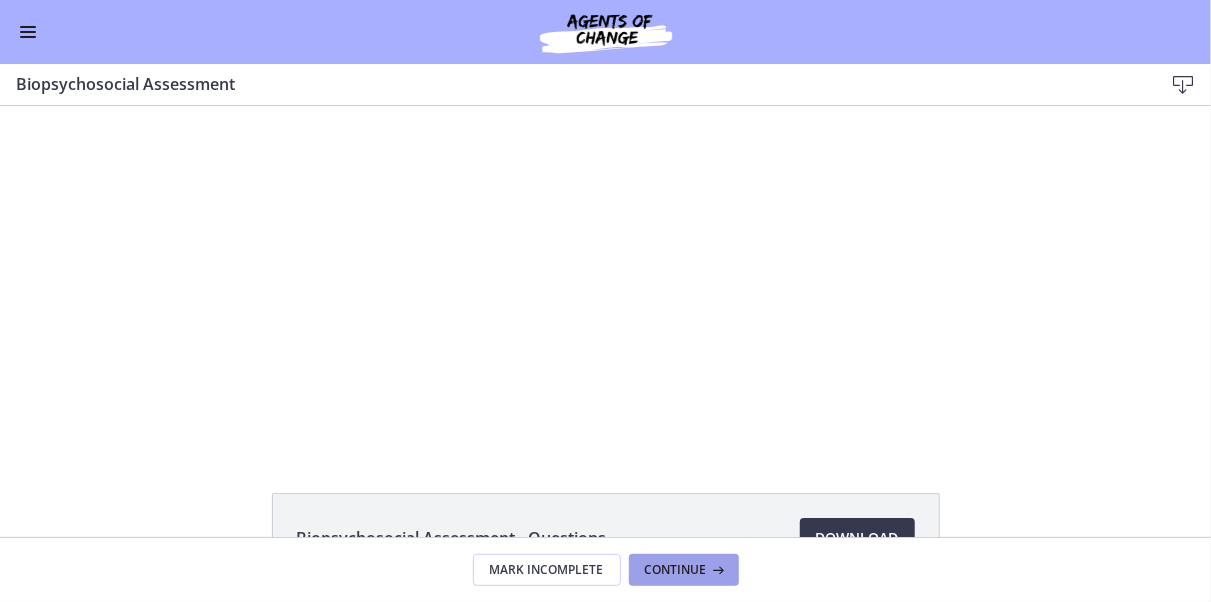 click on "Continue" at bounding box center [676, 570] 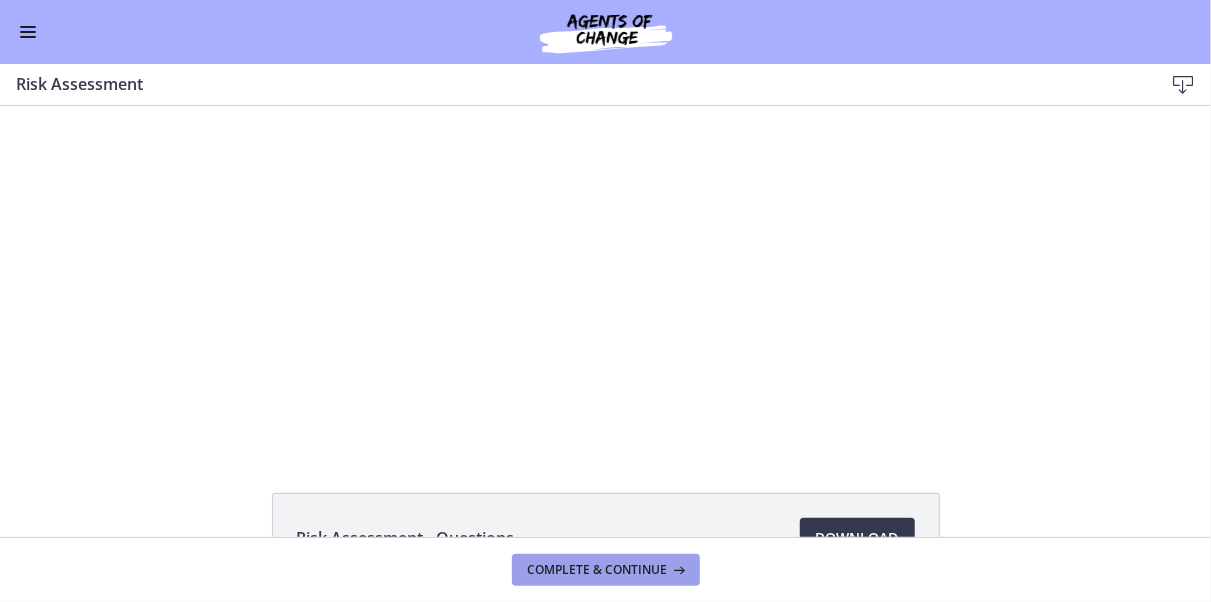 scroll, scrollTop: 0, scrollLeft: 0, axis: both 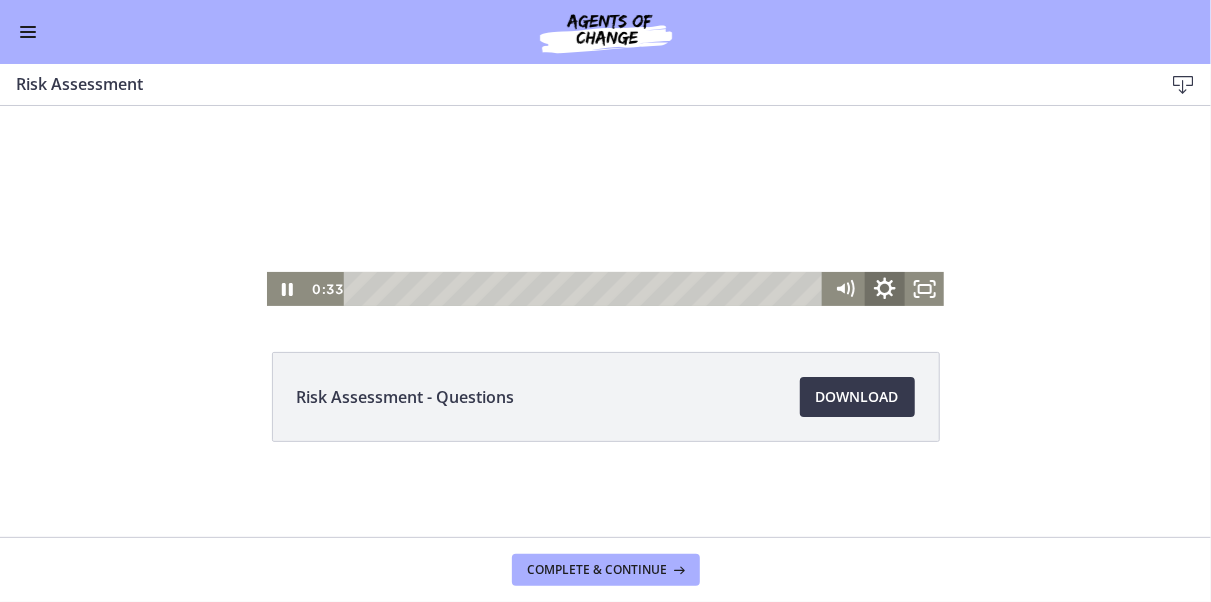 click 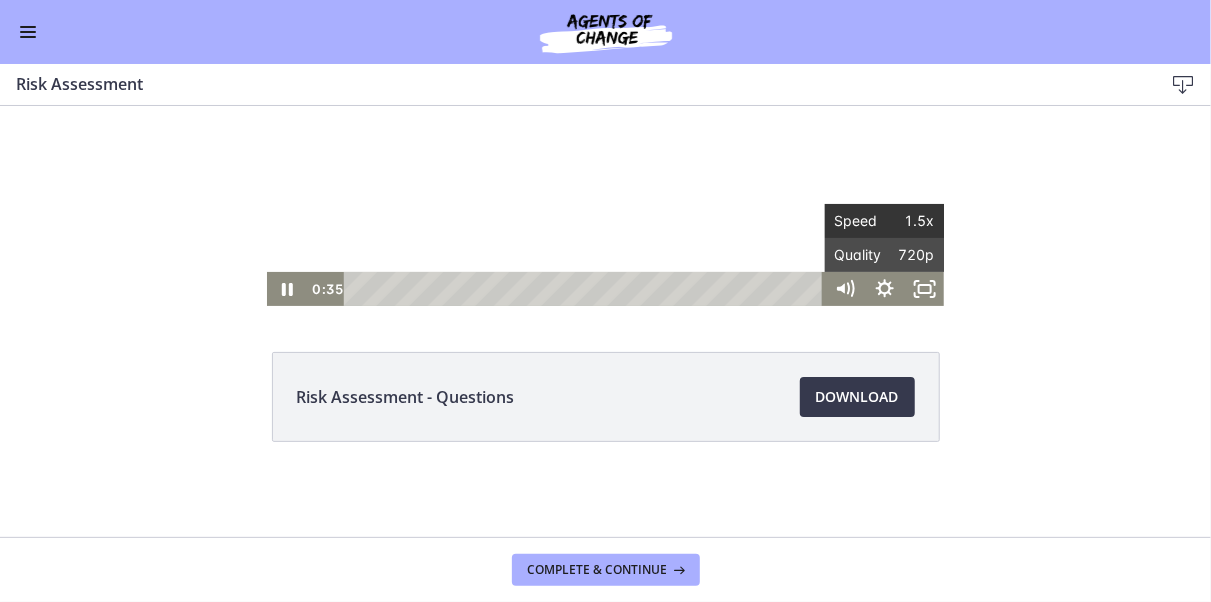 click on "1.5x" at bounding box center (909, 222) 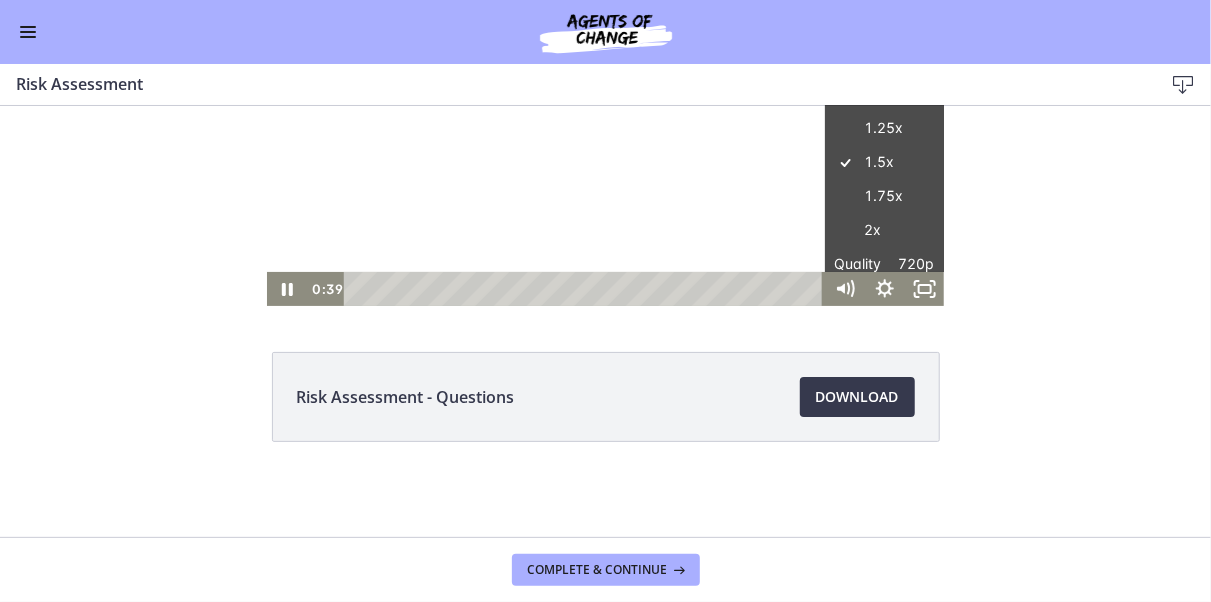 click on "Click for sound
@keyframes VOLUME_SMALL_WAVE_FLASH {
0% { opacity: 0; }
33% { opacity: 1; }
66% { opacity: 1; }
100% { opacity: 0; }
}
@keyframes VOLUME_LARGE_WAVE_FLASH {
0% { opacity: 0; }
33% { opacity: 1; }
66% { opacity: 1; }
100% { opacity: 0; }
}
.volume__small-wave {
animation: VOLUME_SMALL_WAVE_FLASH 2s infinite;
opacity: 0;
}
.volume__large-wave {
animation: VOLUME_LARGE_WAVE_FLASH 2s infinite .3s;
opacity: 0;
}
0:39 18:28 Speed 1.5x Speed 0.5x 0.75x 1x 1.25x 1.5x 1.75x 2x Quality 720p Quality Auto 200p 360p 540p 720p" at bounding box center [605, 136] 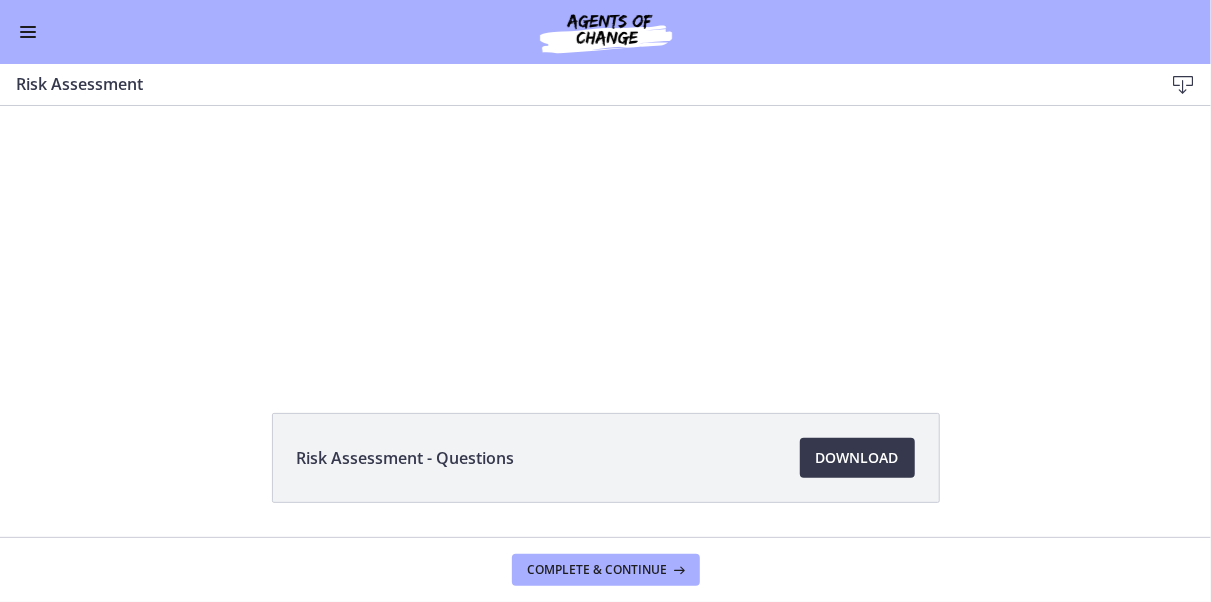 scroll, scrollTop: 0, scrollLeft: 0, axis: both 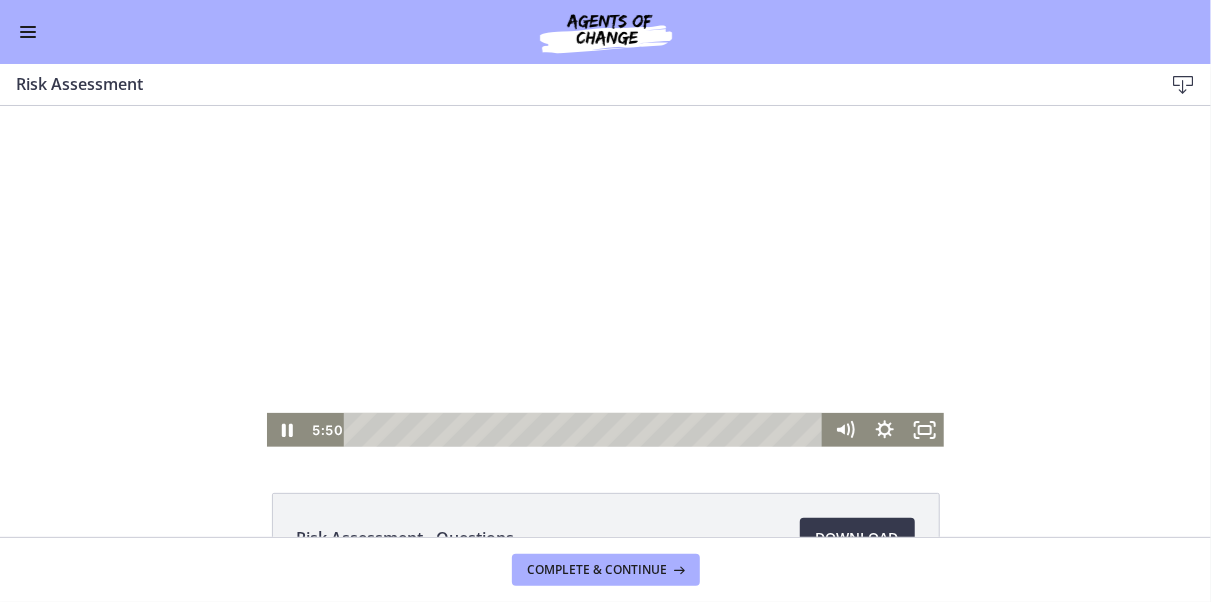 click at bounding box center (606, 275) 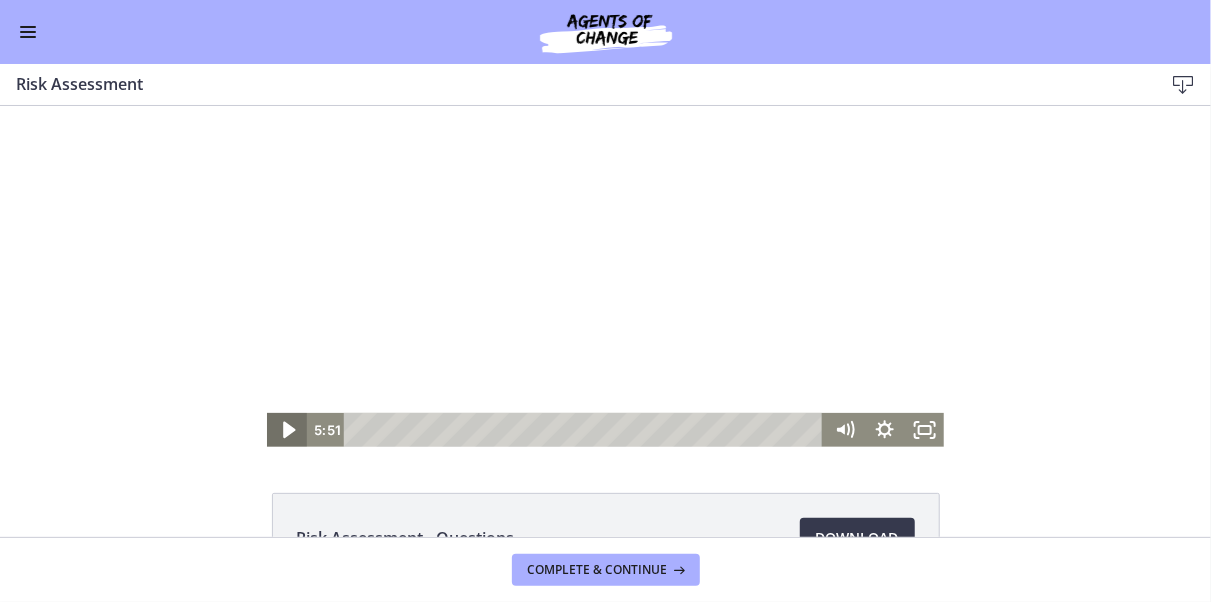 click 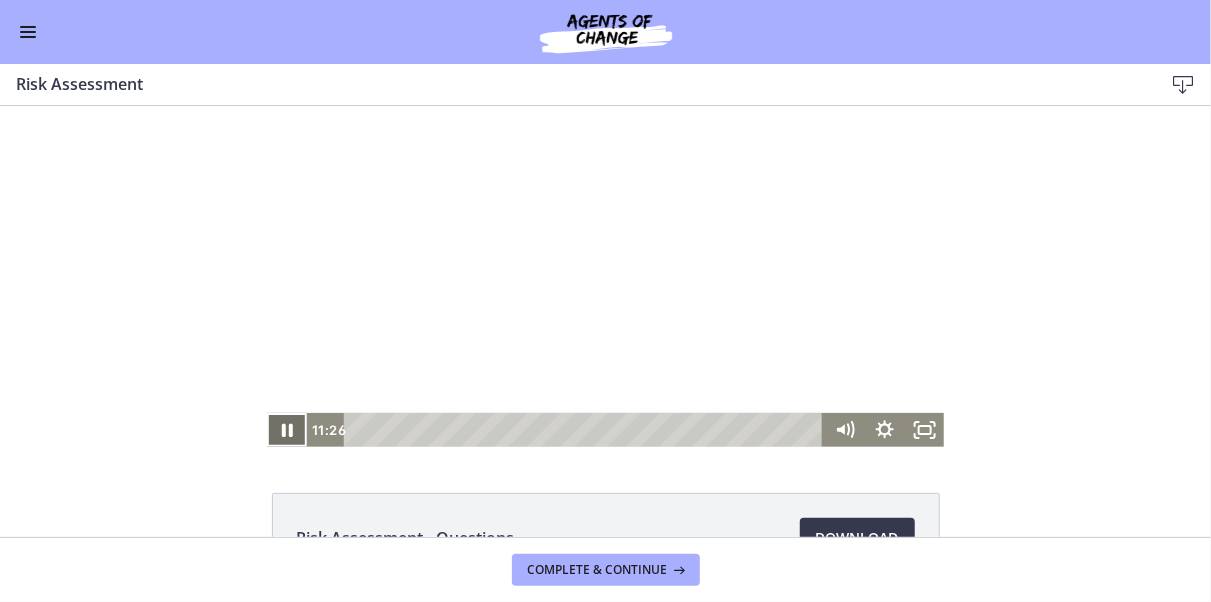 click 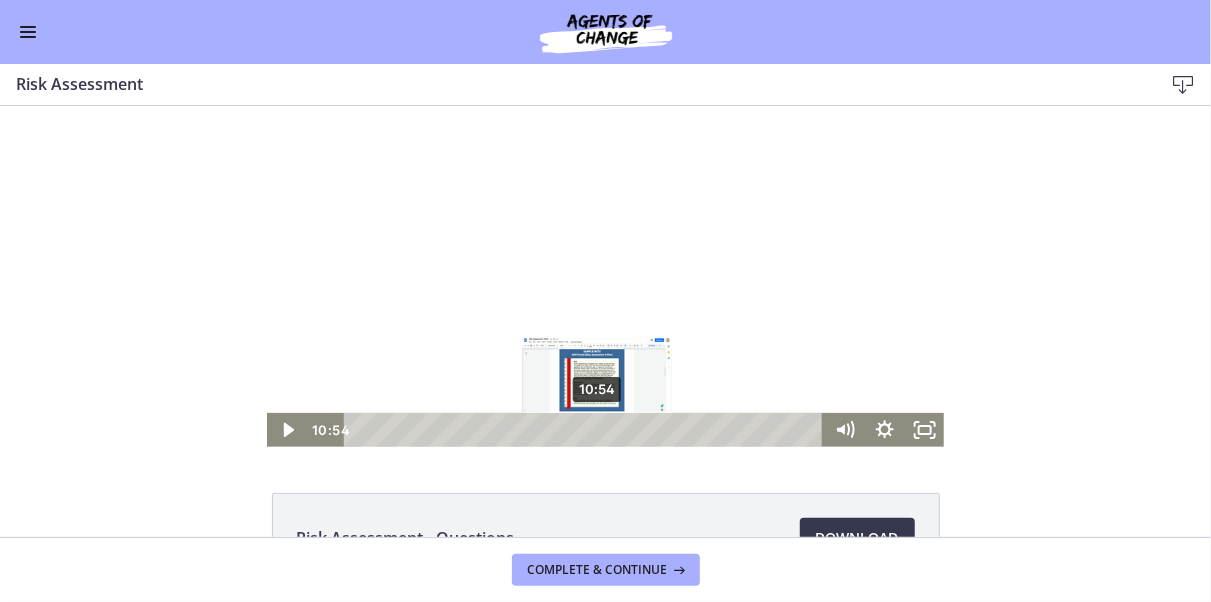 drag, startPoint x: 600, startPoint y: 424, endPoint x: 588, endPoint y: 423, distance: 12.0415945 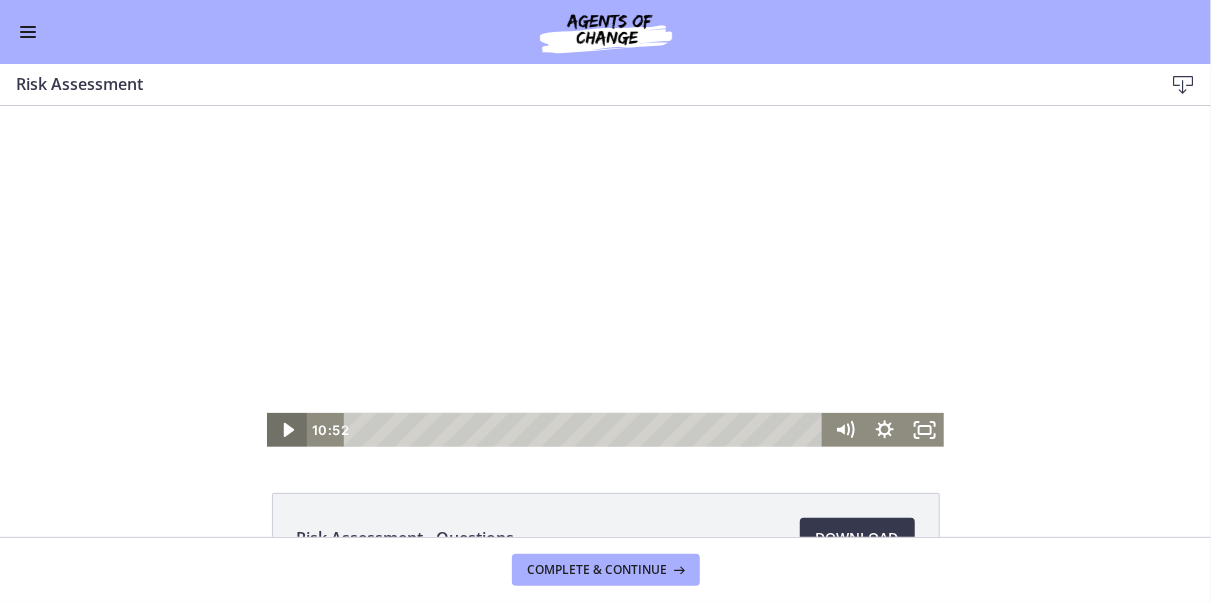 click 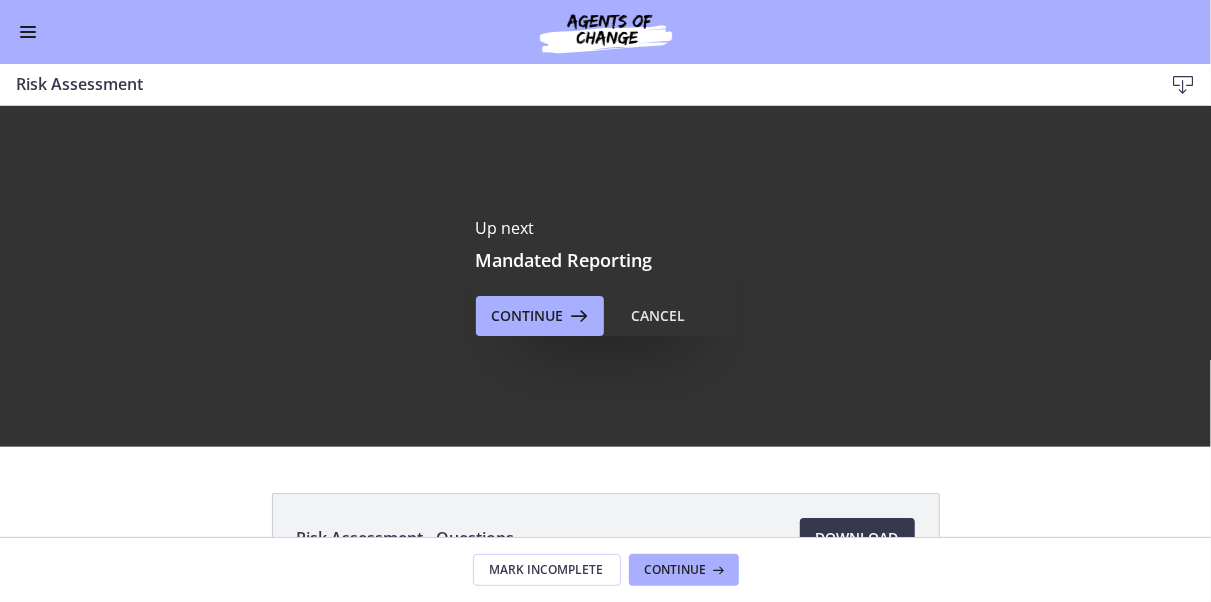 scroll, scrollTop: 0, scrollLeft: 0, axis: both 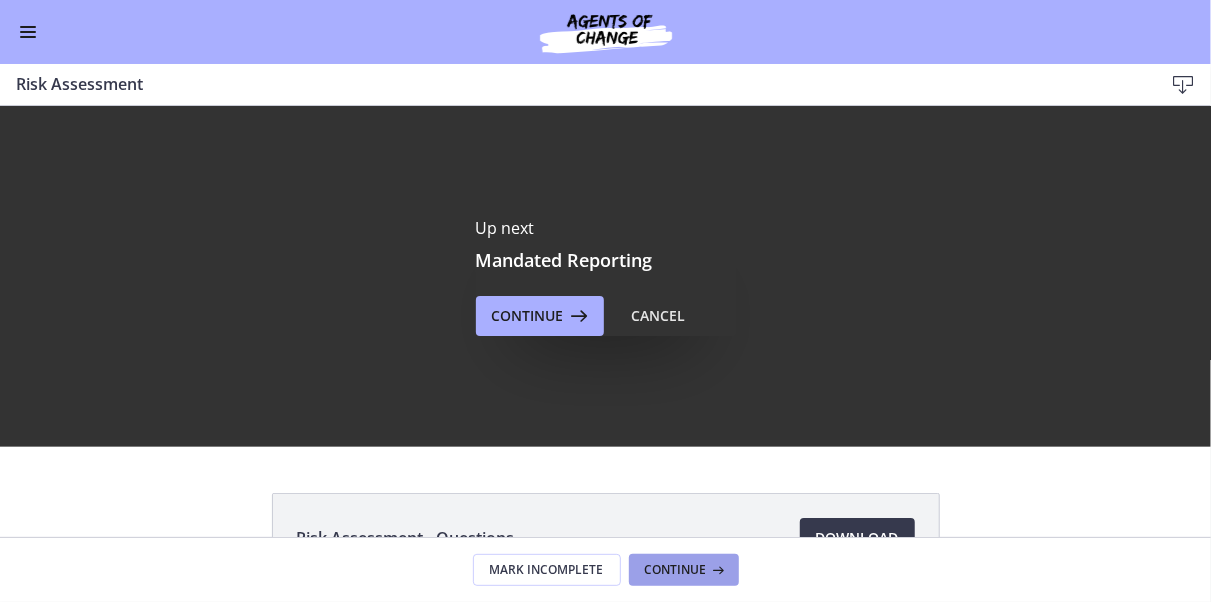 click at bounding box center (717, 570) 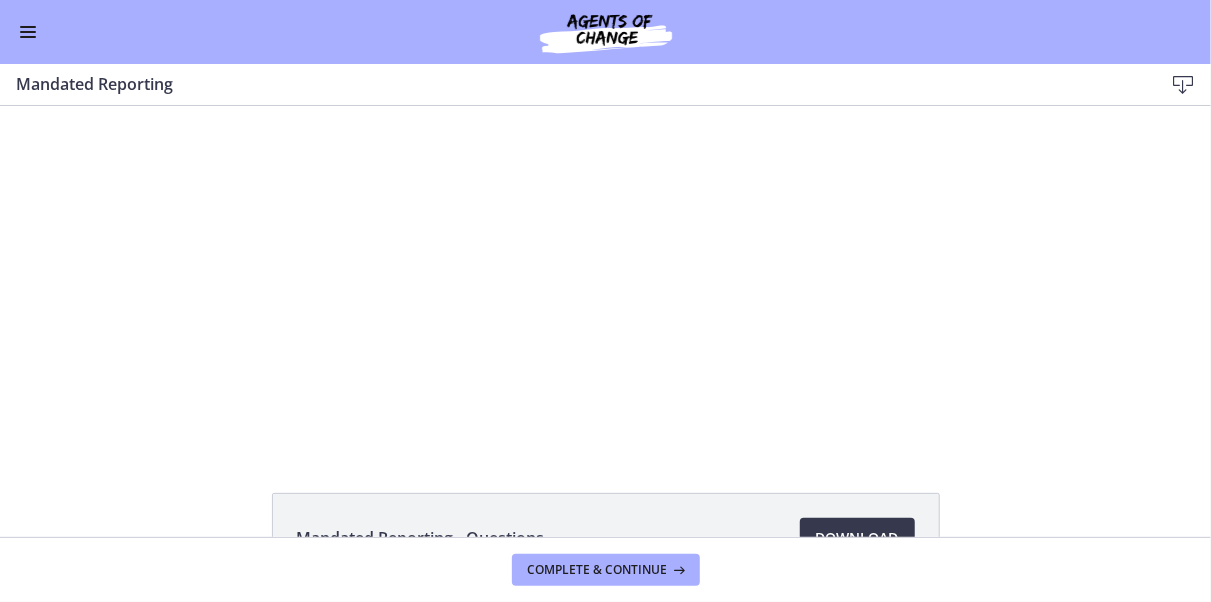 scroll, scrollTop: 0, scrollLeft: 0, axis: both 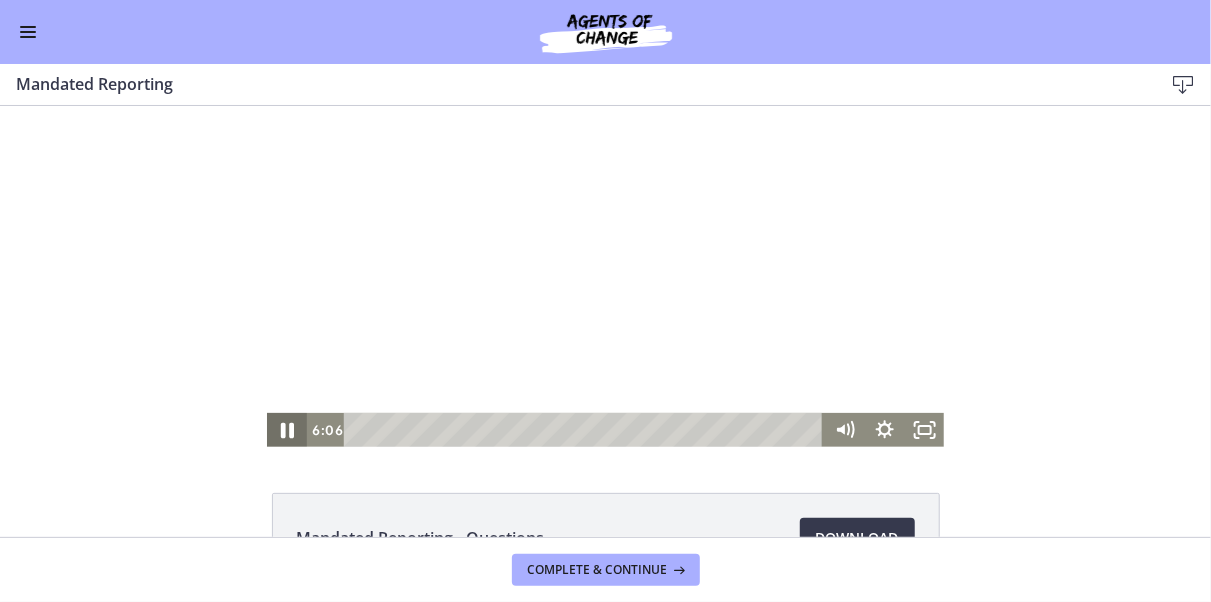 click 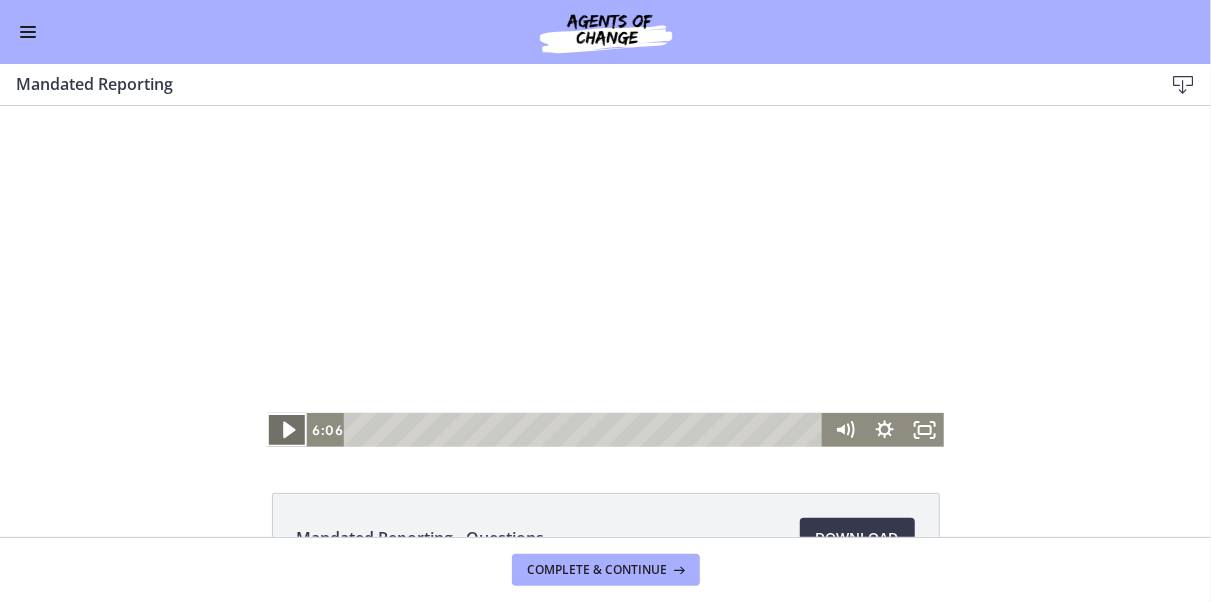 click 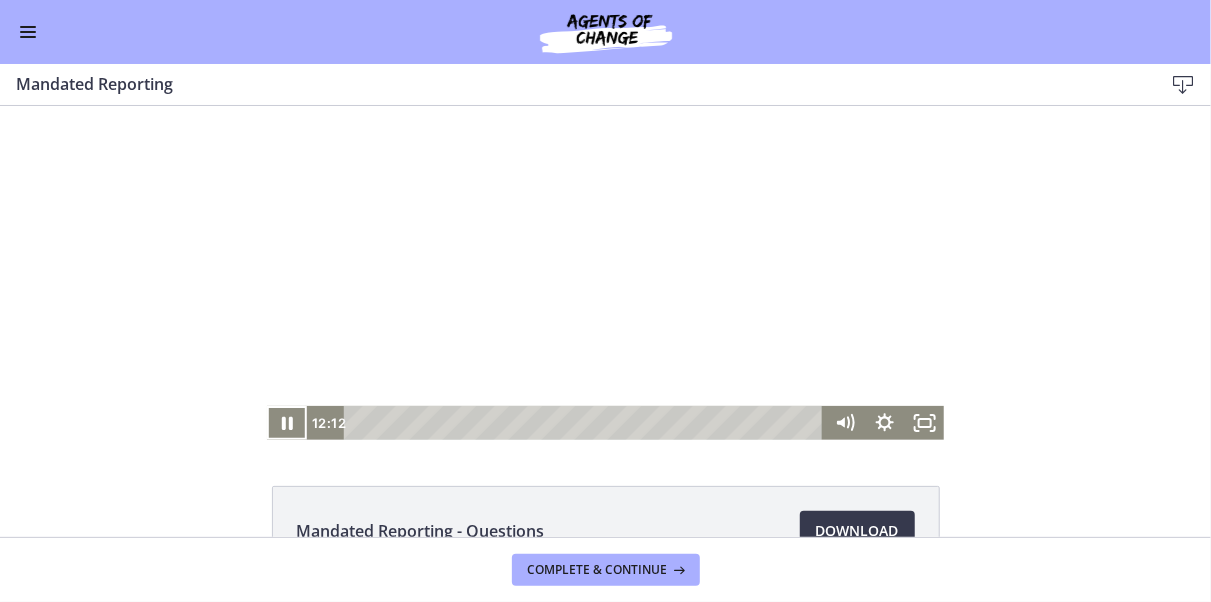 scroll, scrollTop: 0, scrollLeft: 0, axis: both 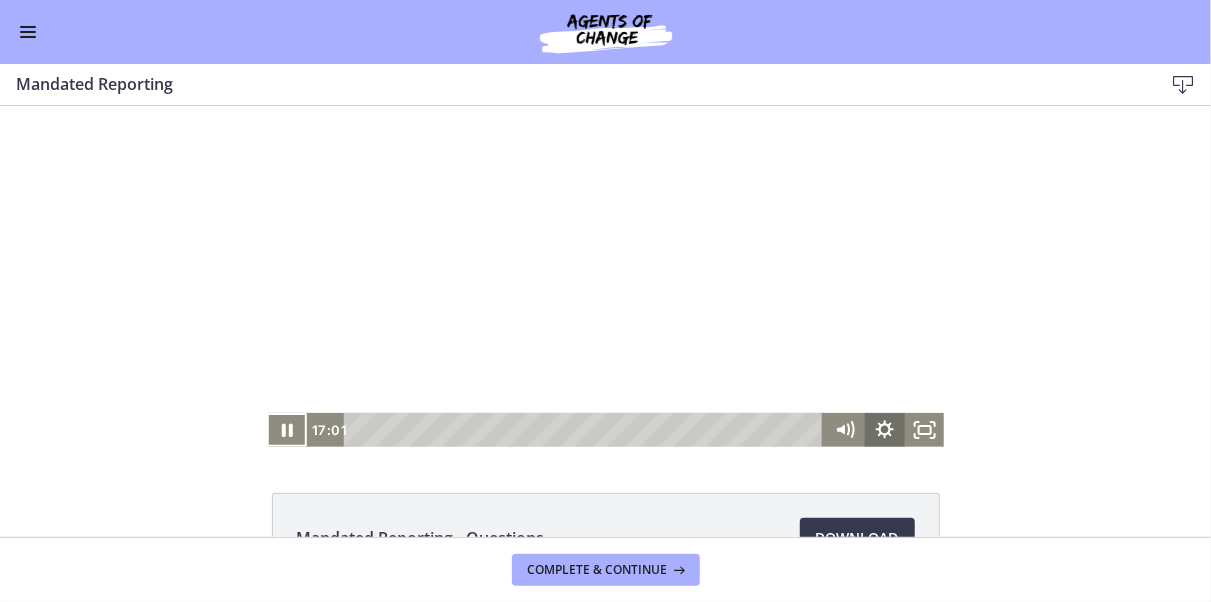 click 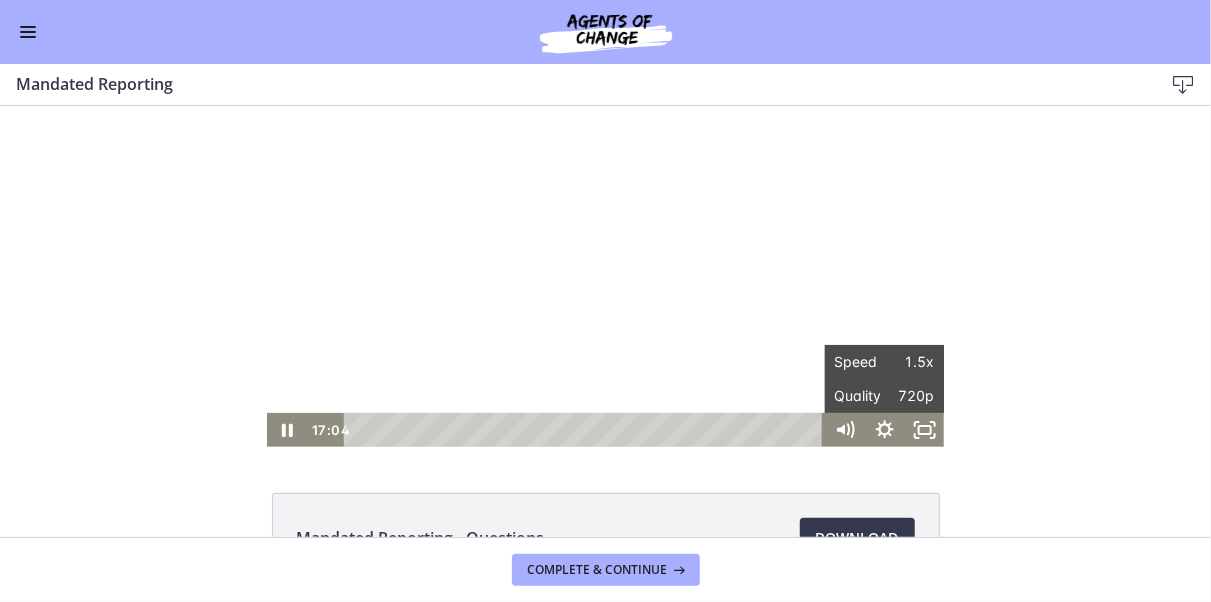 click on "Click for sound
@keyframes VOLUME_SMALL_WAVE_FLASH {
0% { opacity: 0; }
33% { opacity: 1; }
66% { opacity: 1; }
100% { opacity: 0; }
}
@keyframes VOLUME_LARGE_WAVE_FLASH {
0% { opacity: 0; }
33% { opacity: 1; }
66% { opacity: 1; }
100% { opacity: 0; }
}
.volume__small-wave {
animation: VOLUME_SMALL_WAVE_FLASH 2s infinite;
opacity: 0;
}
.volume__large-wave {
animation: VOLUME_LARGE_WAVE_FLASH 2s infinite .3s;
opacity: 0;
}
17:04 14:09 Speed 1.5x Speed 0.5x 0.75x 1x 1.25x 1.5x 1.75x 2x Quality 720p Quality Auto 200p 360p 540p 720p" at bounding box center (605, 275) 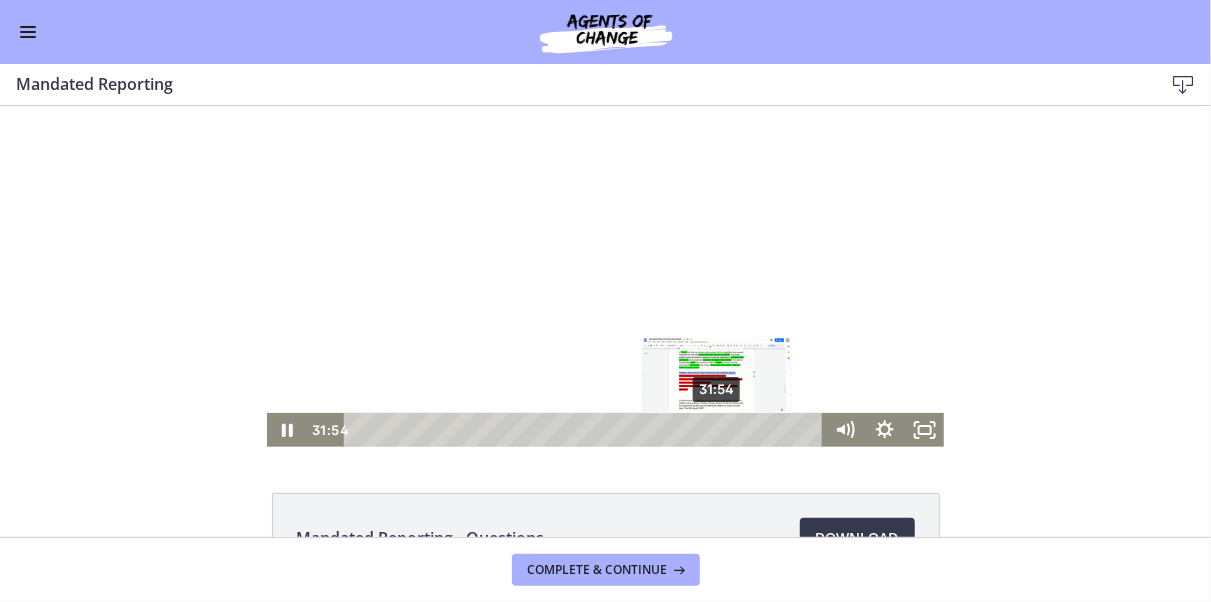 drag, startPoint x: 738, startPoint y: 430, endPoint x: 711, endPoint y: 429, distance: 27.018513 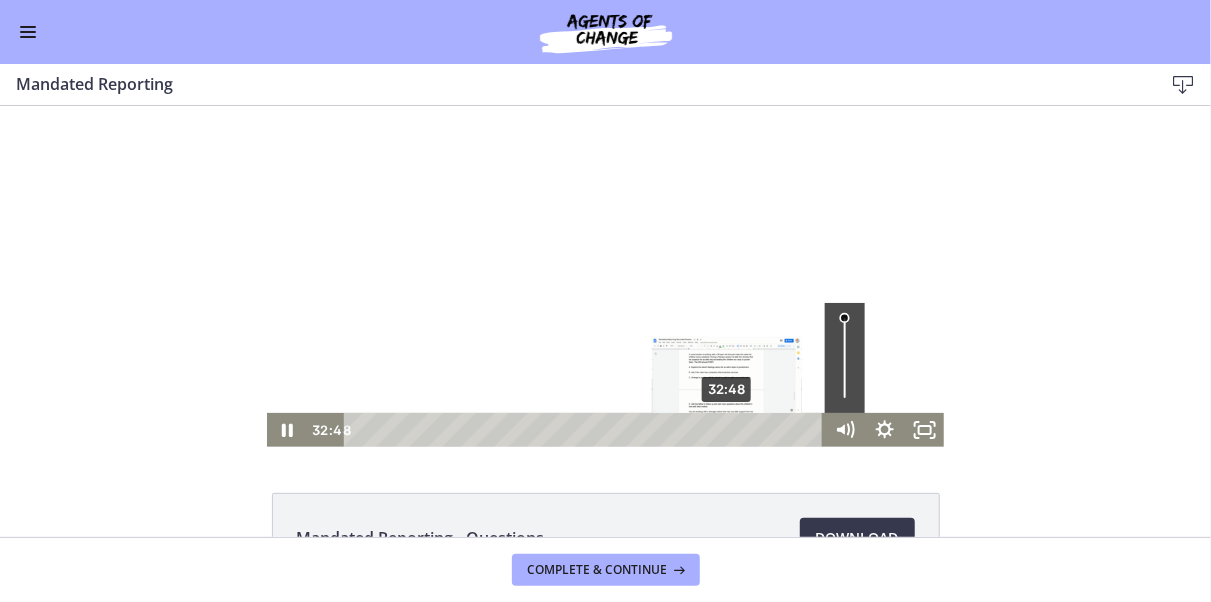 click on "32:48" at bounding box center (586, 429) 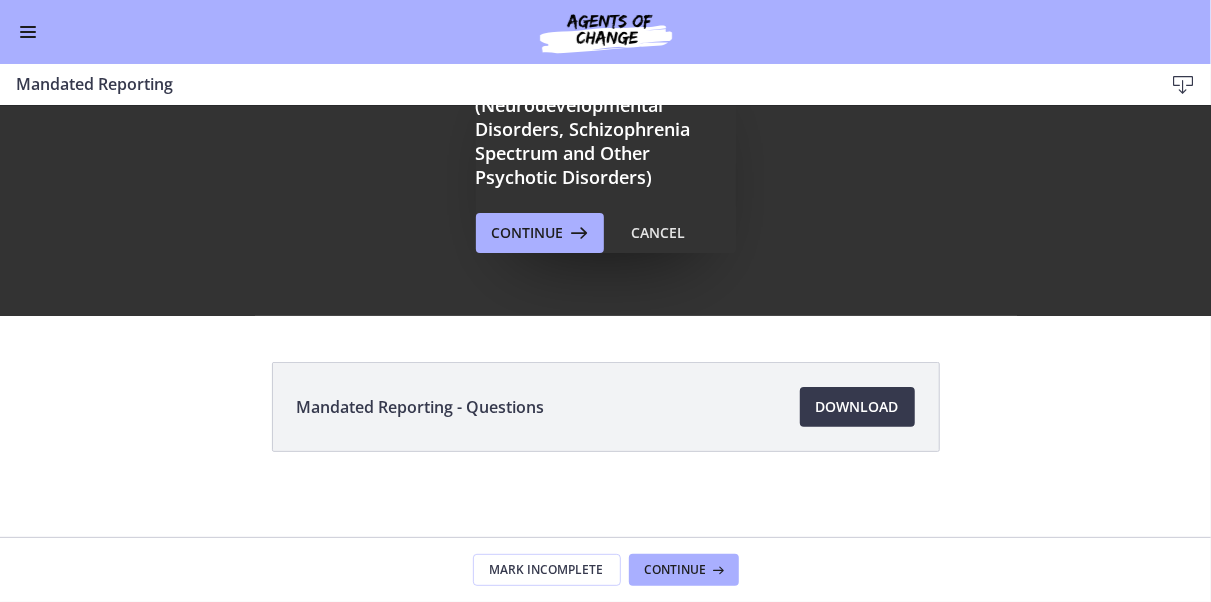 scroll, scrollTop: 141, scrollLeft: 0, axis: vertical 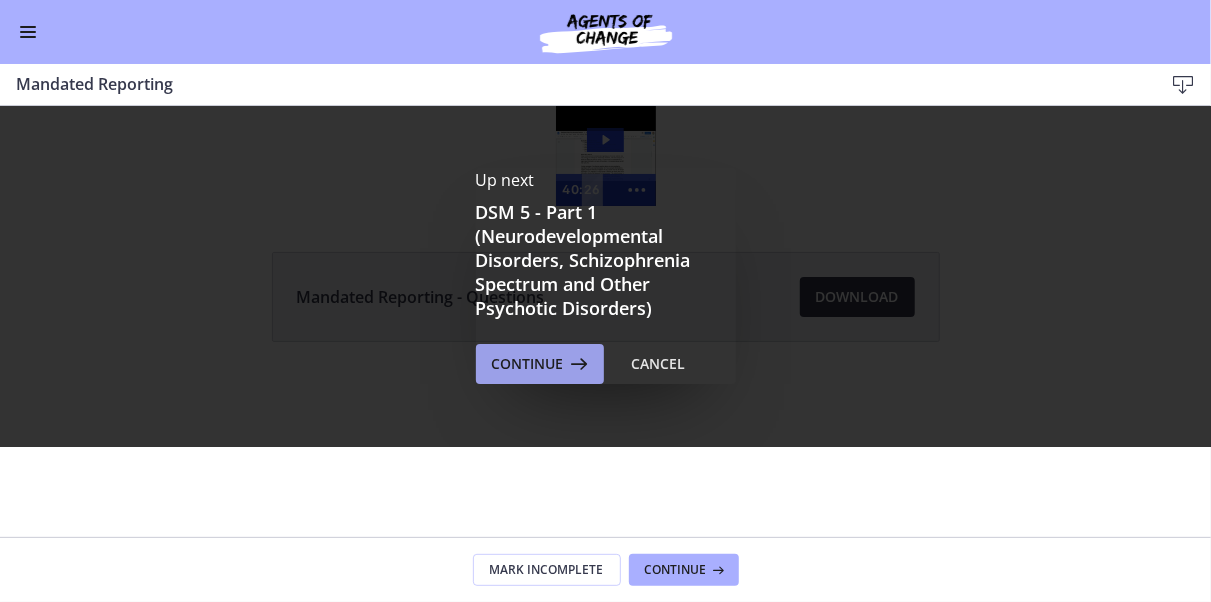 click at bounding box center (578, 364) 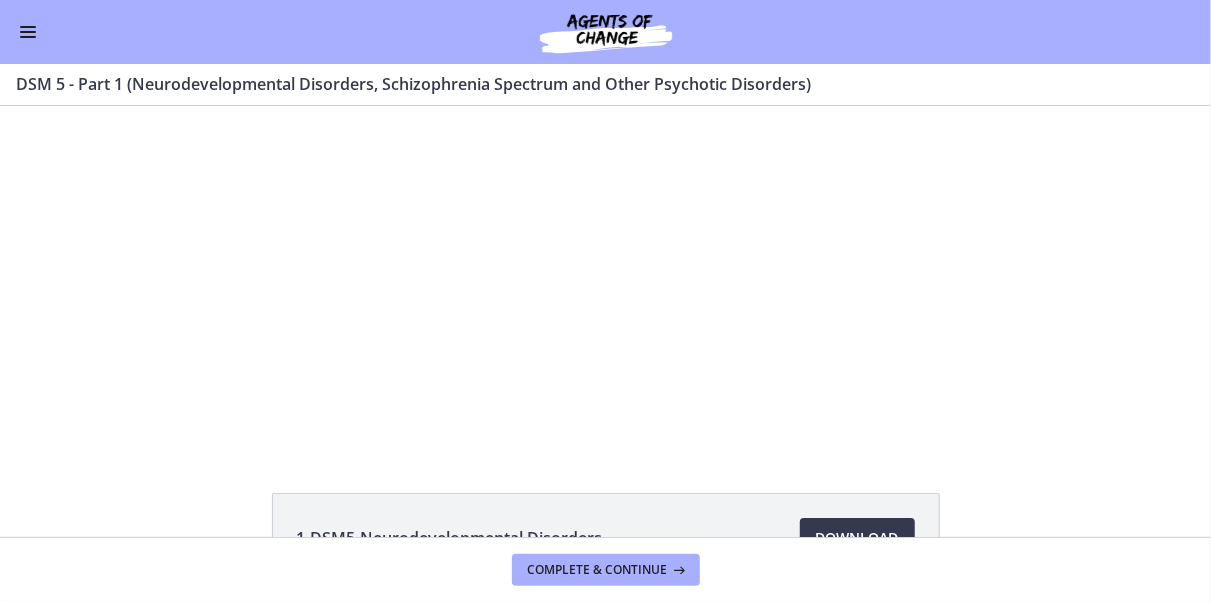 scroll, scrollTop: 0, scrollLeft: 0, axis: both 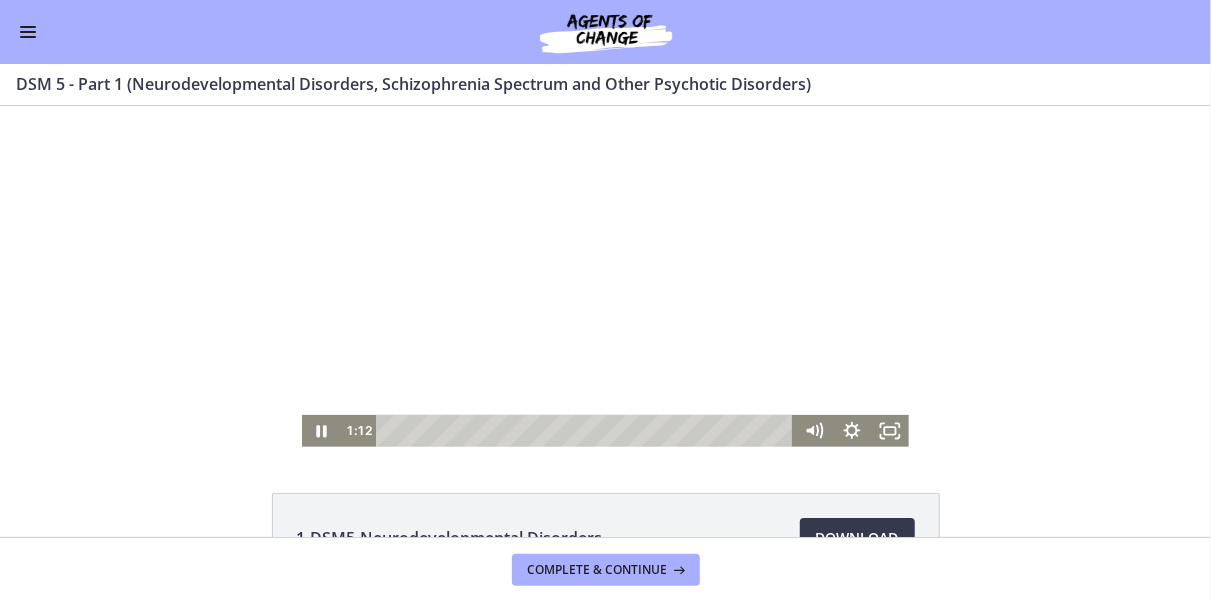 click at bounding box center (605, 275) 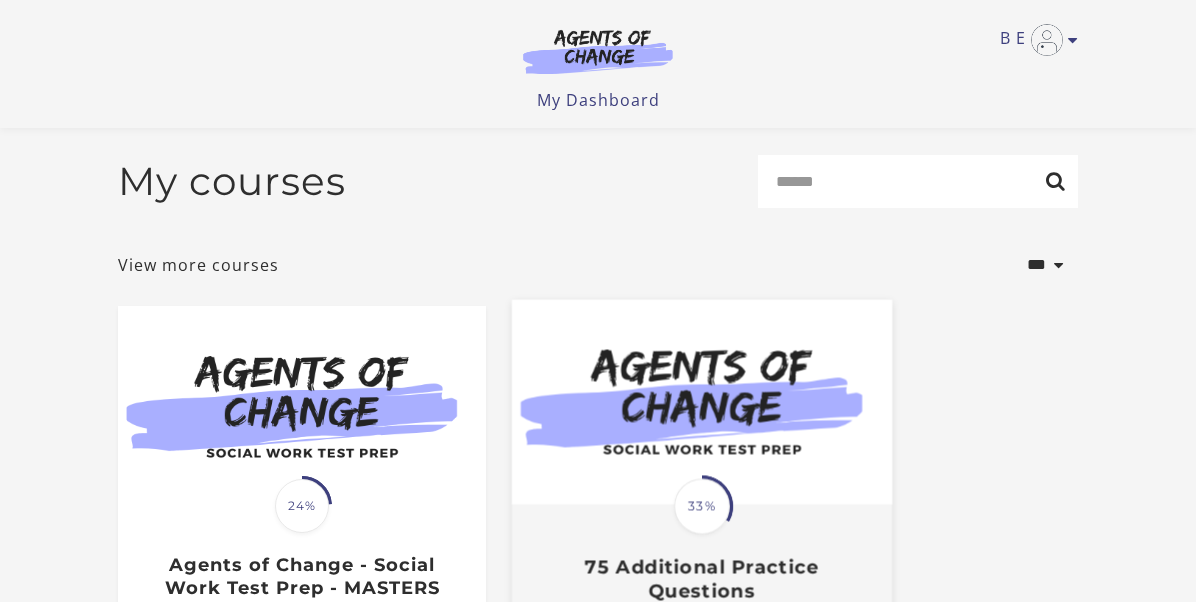 scroll, scrollTop: 291, scrollLeft: 0, axis: vertical 